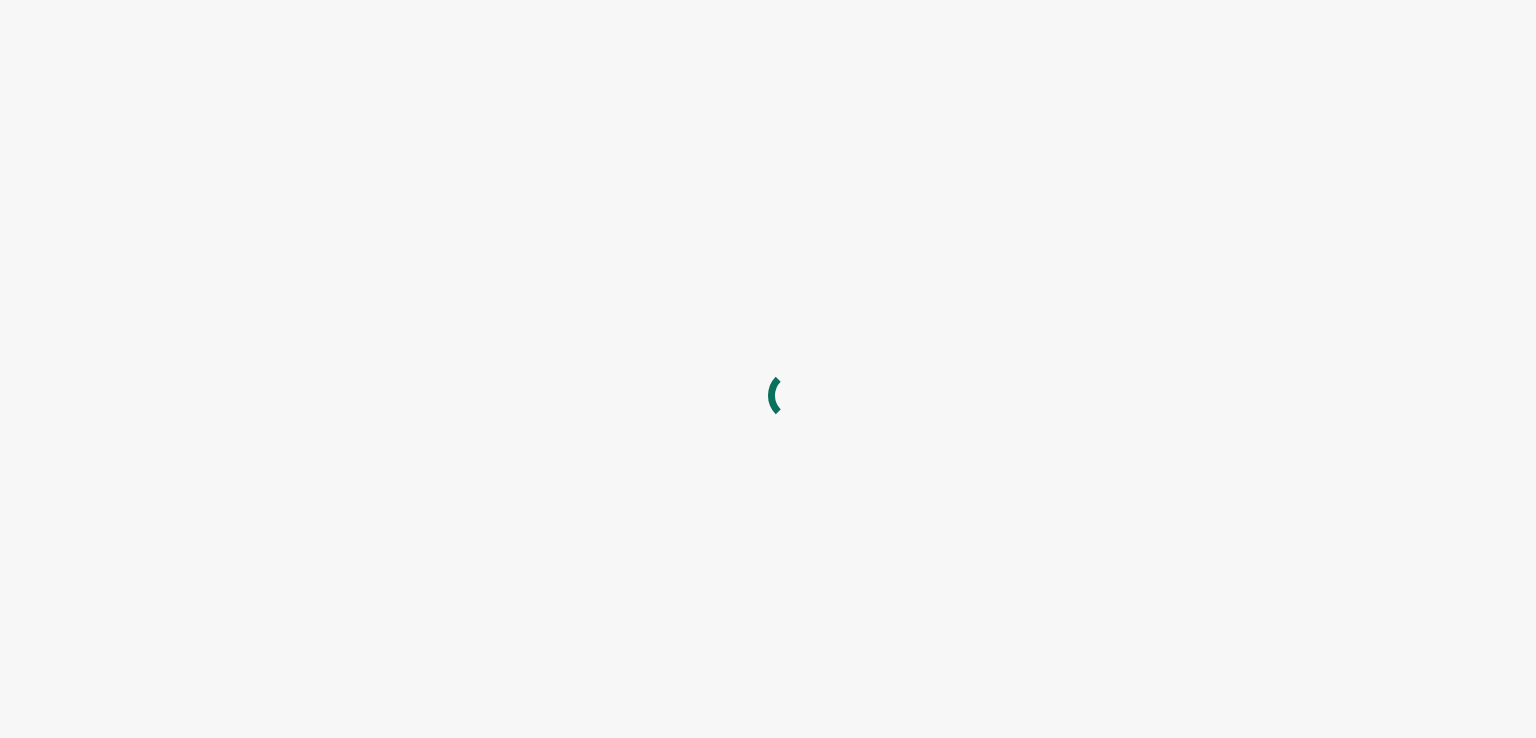scroll, scrollTop: 0, scrollLeft: 0, axis: both 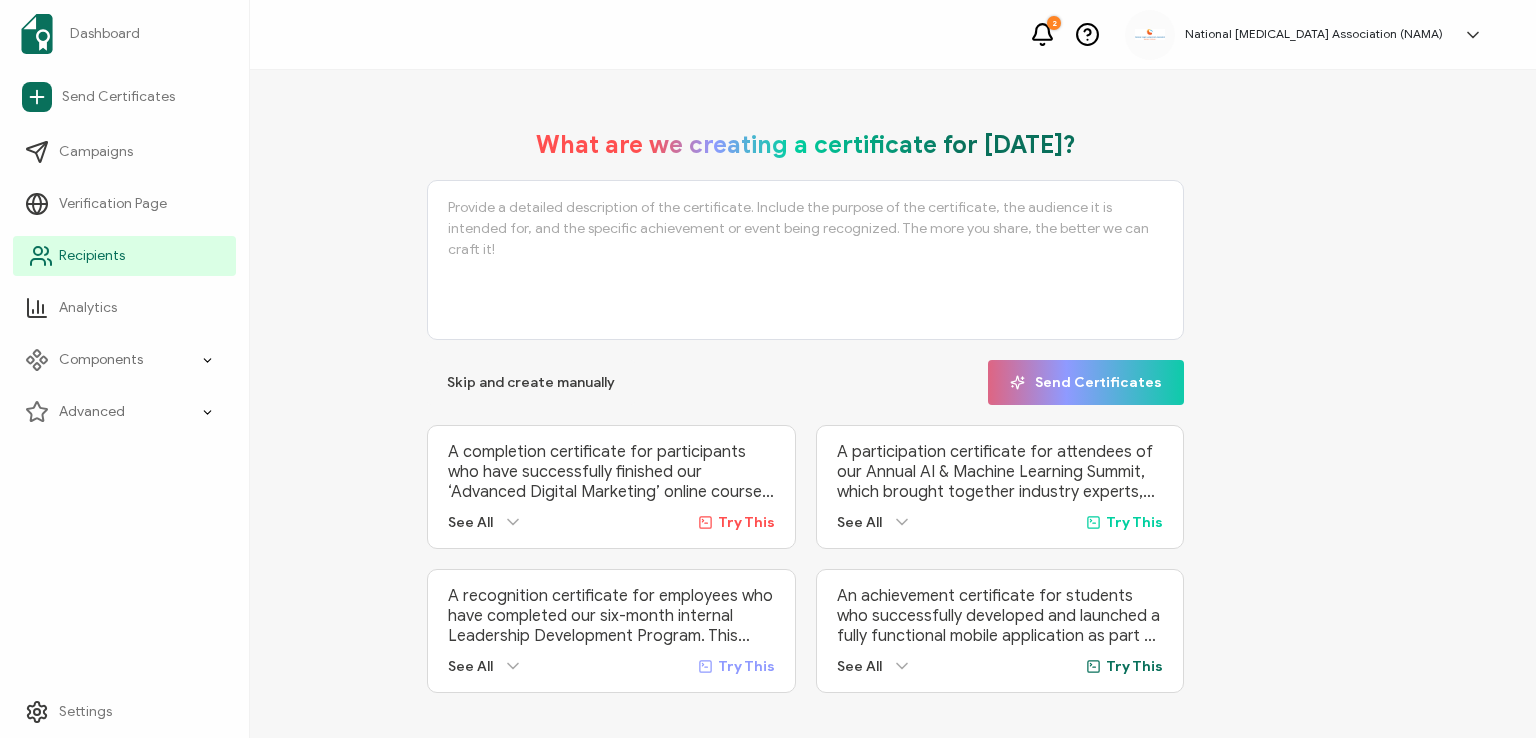 click on "Recipients" at bounding box center [92, 256] 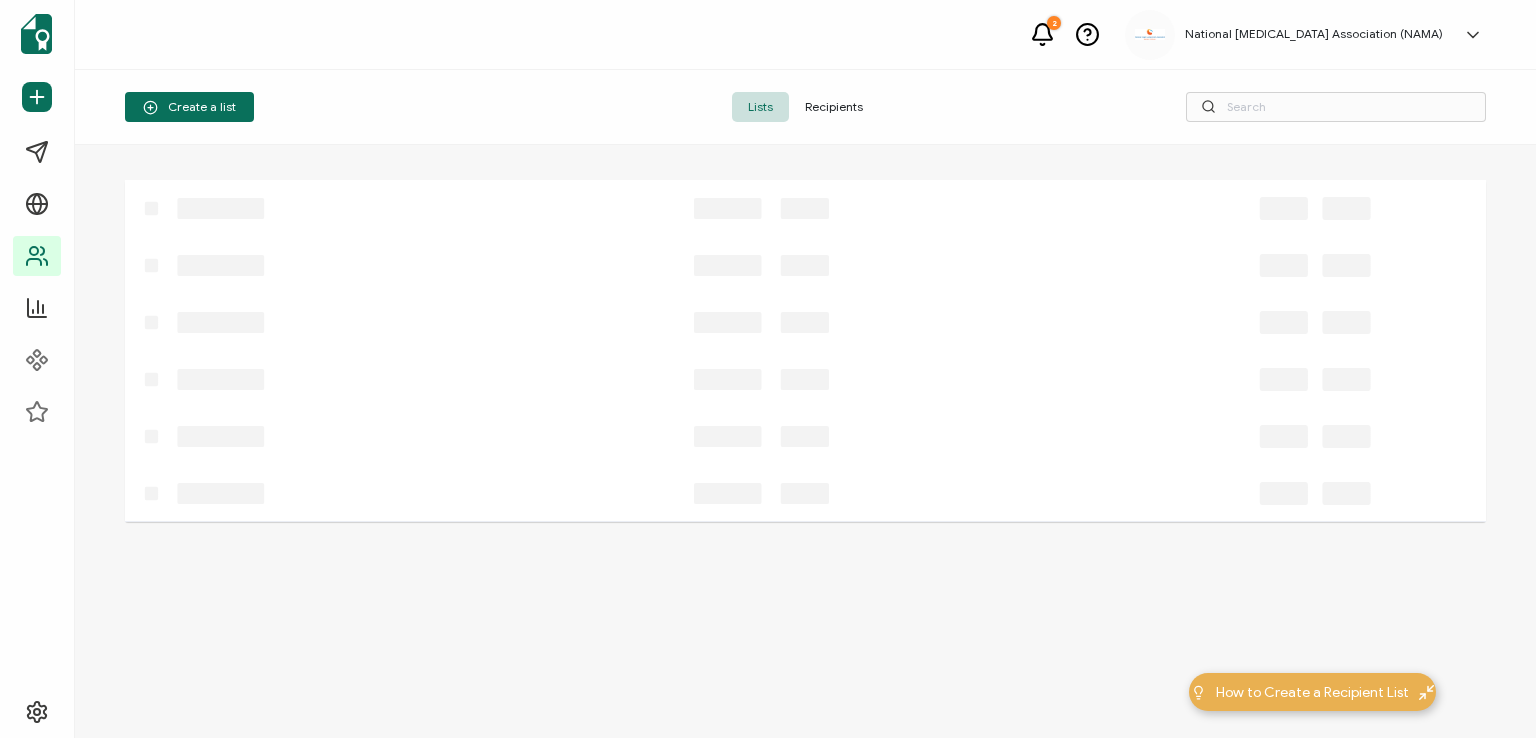 click on "Recipients" at bounding box center (834, 107) 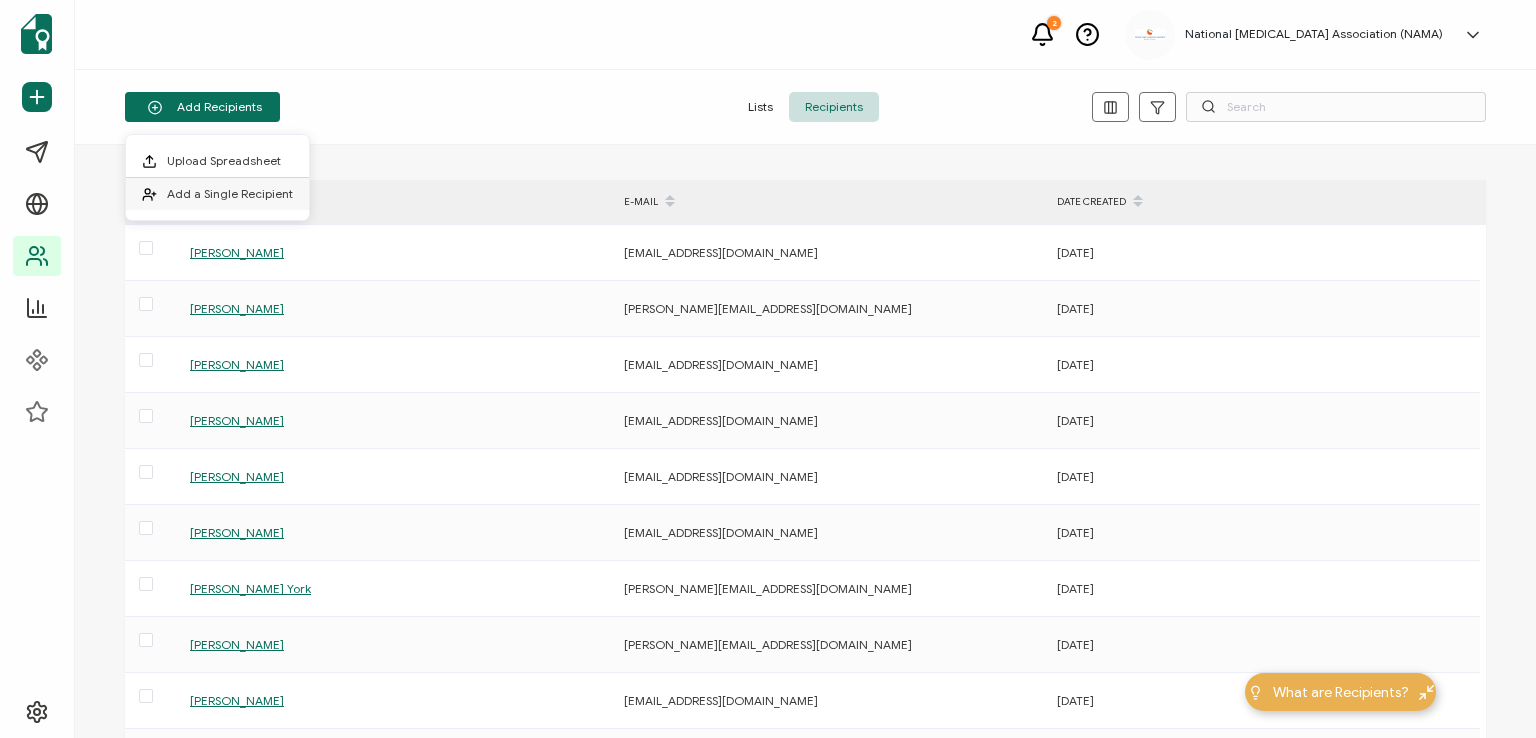 click on "Add a Single Recipient" at bounding box center [230, 193] 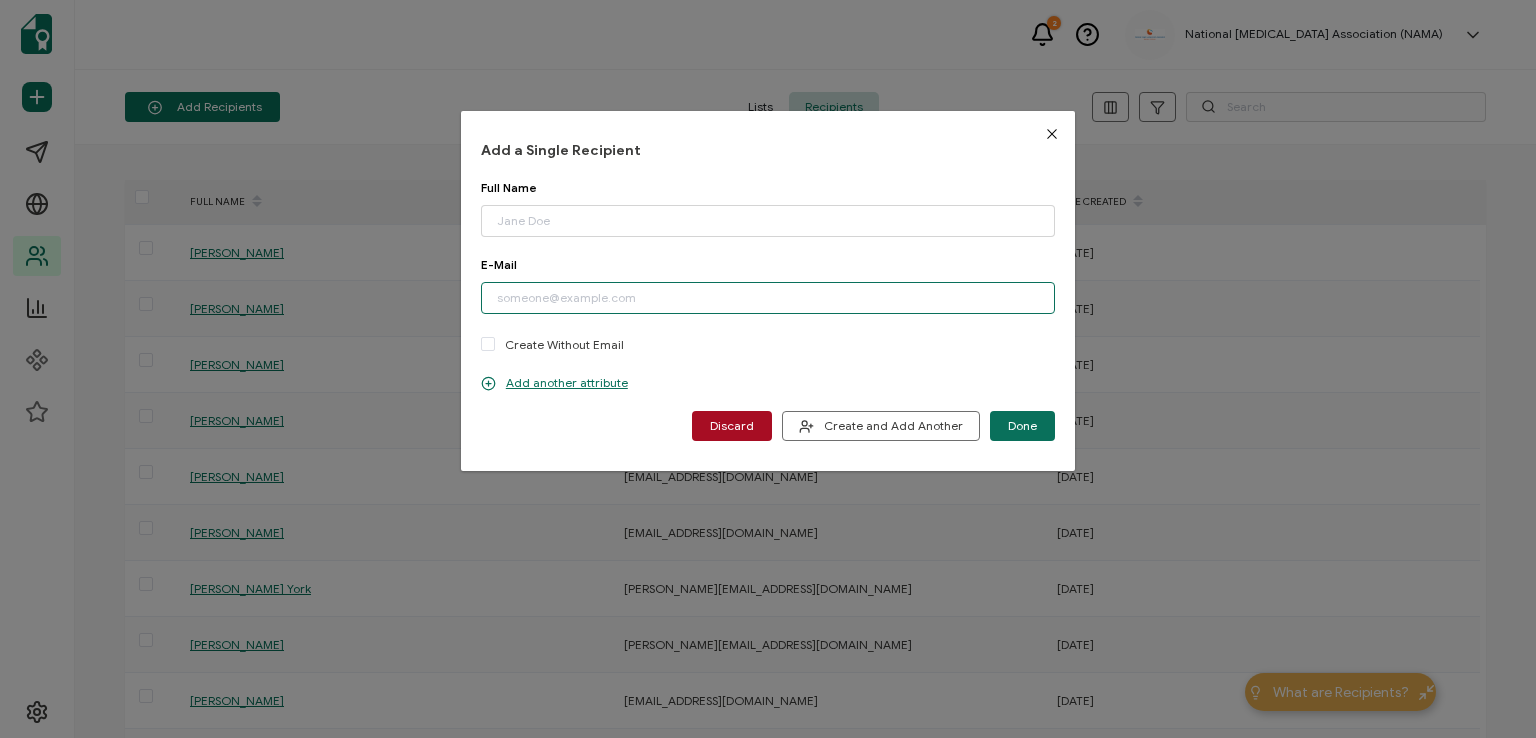 paste on "[EMAIL_ADDRESS][DOMAIN_NAME]" 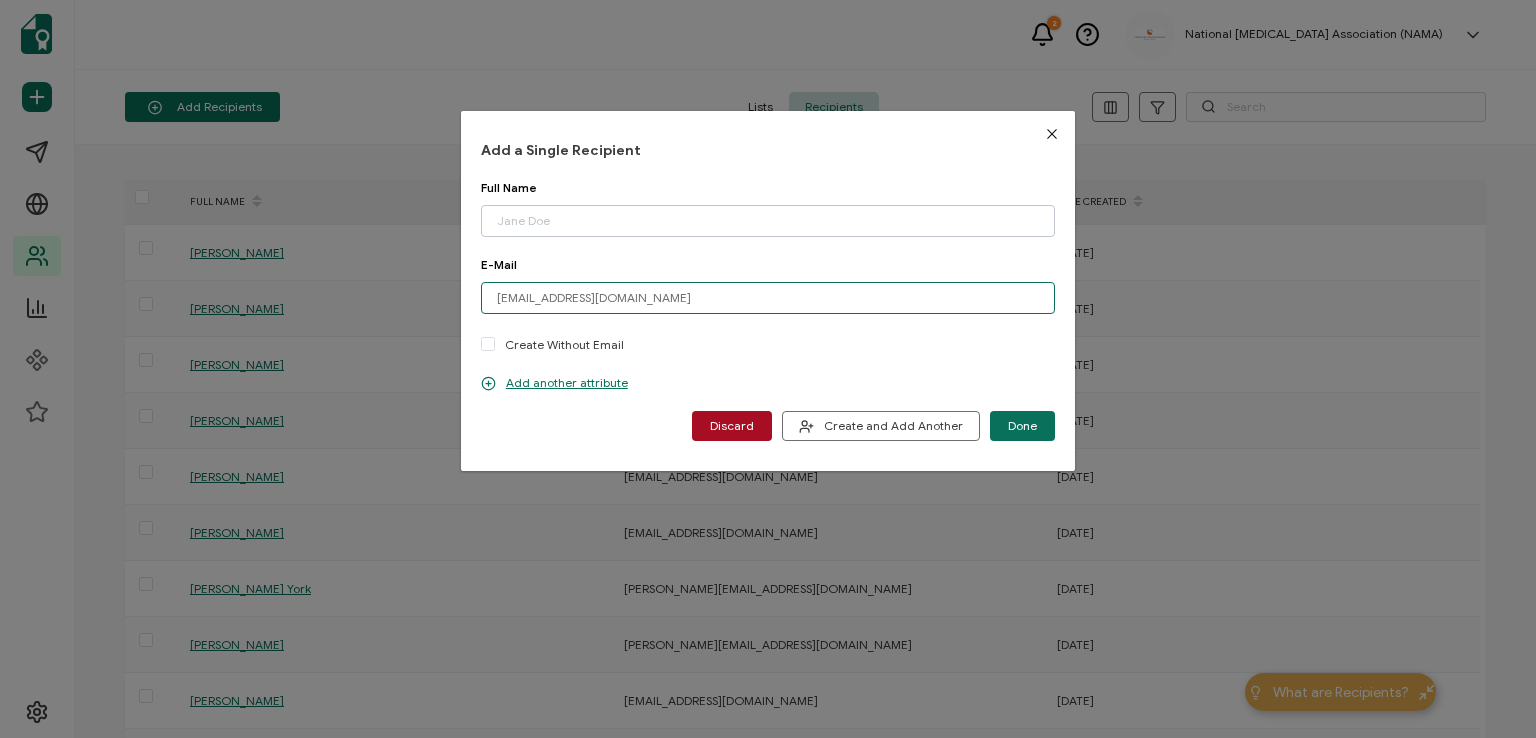 type on "[EMAIL_ADDRESS][DOMAIN_NAME]" 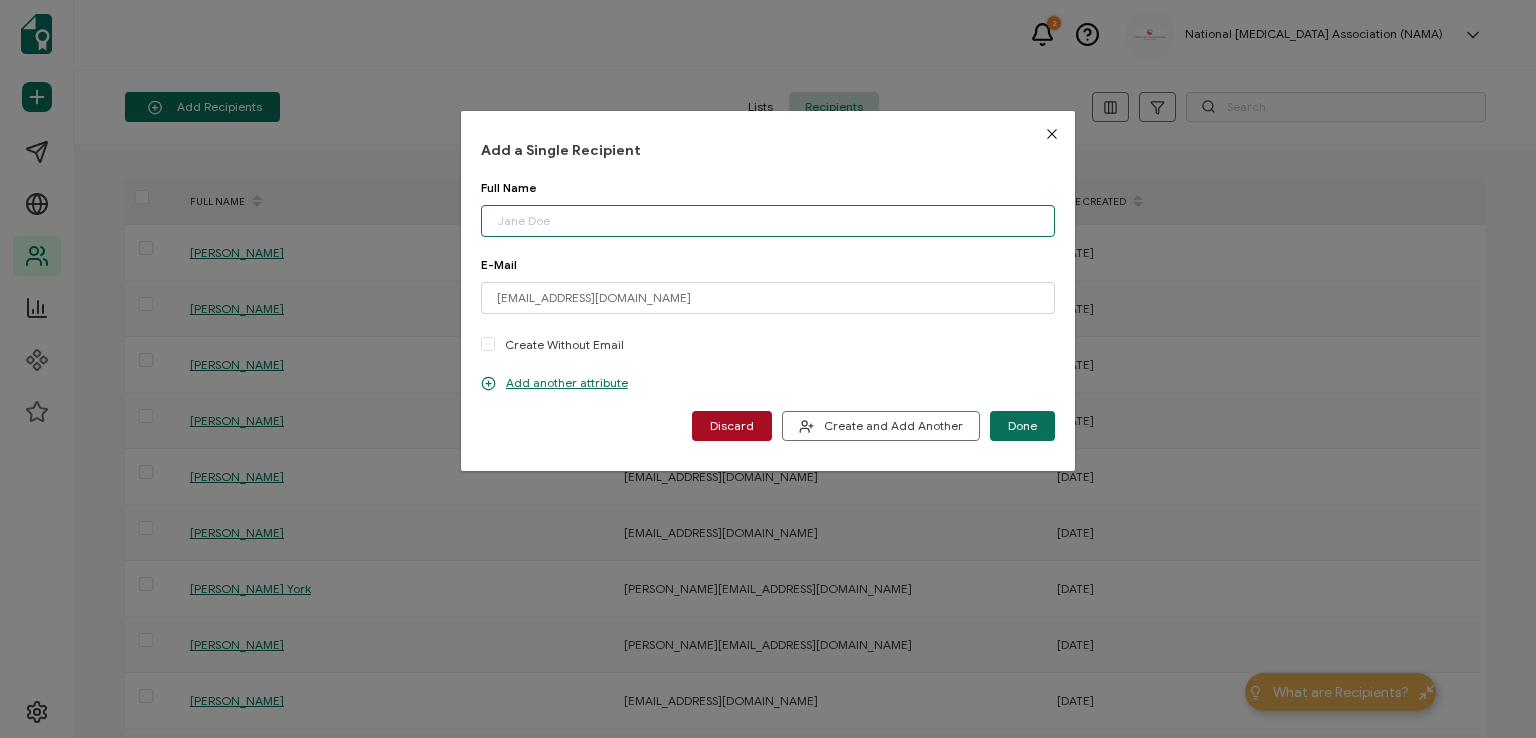 click at bounding box center [768, 221] 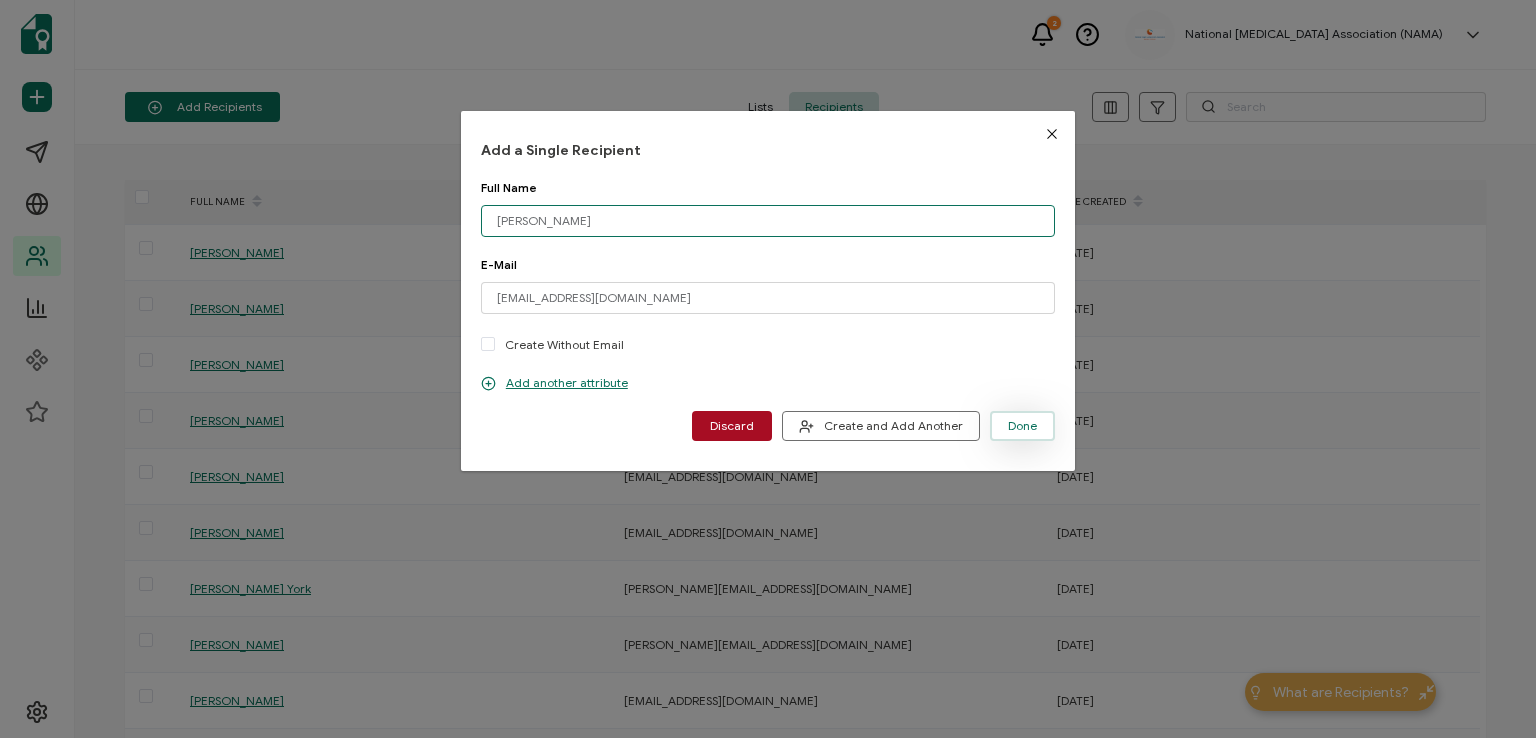 type on "[PERSON_NAME]" 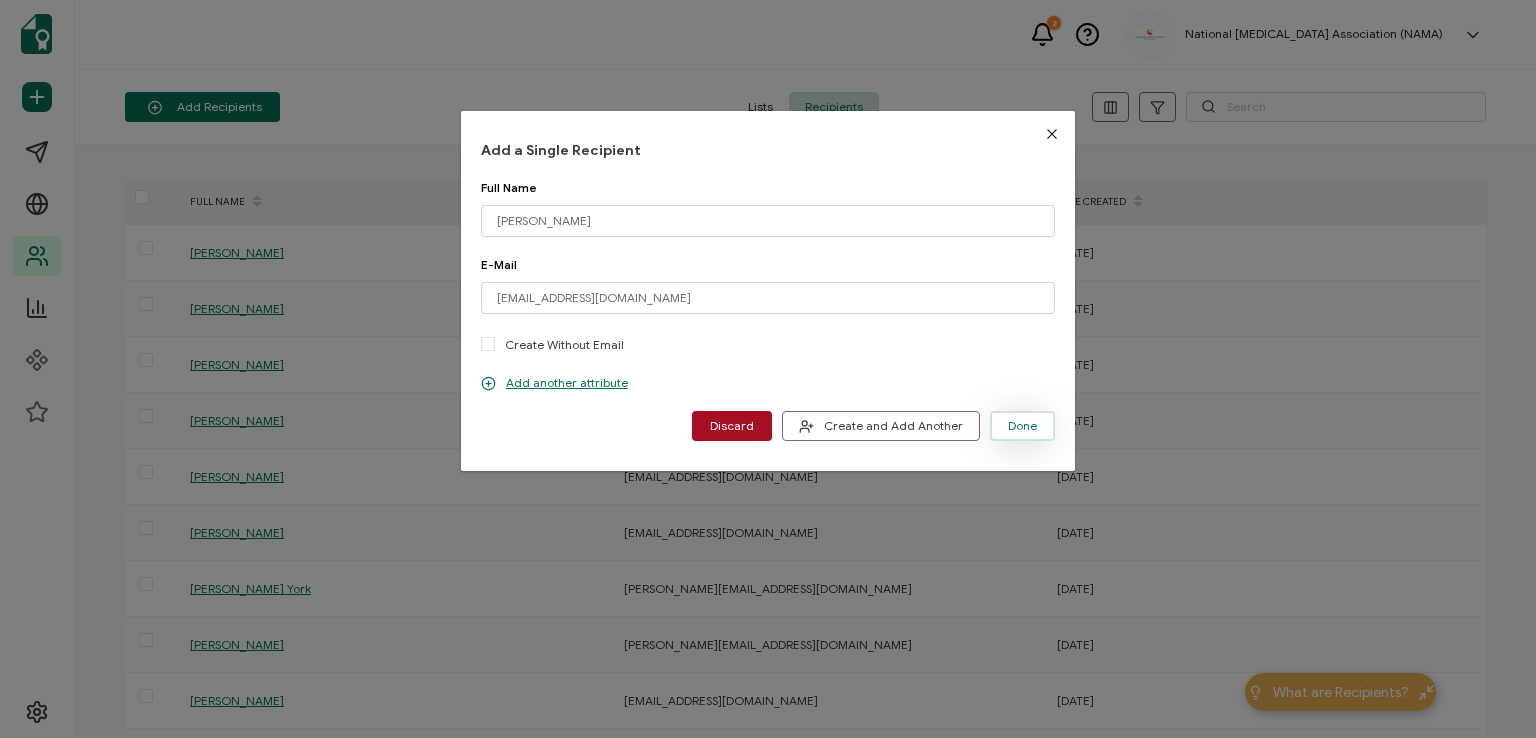 click on "Done" at bounding box center [1022, 426] 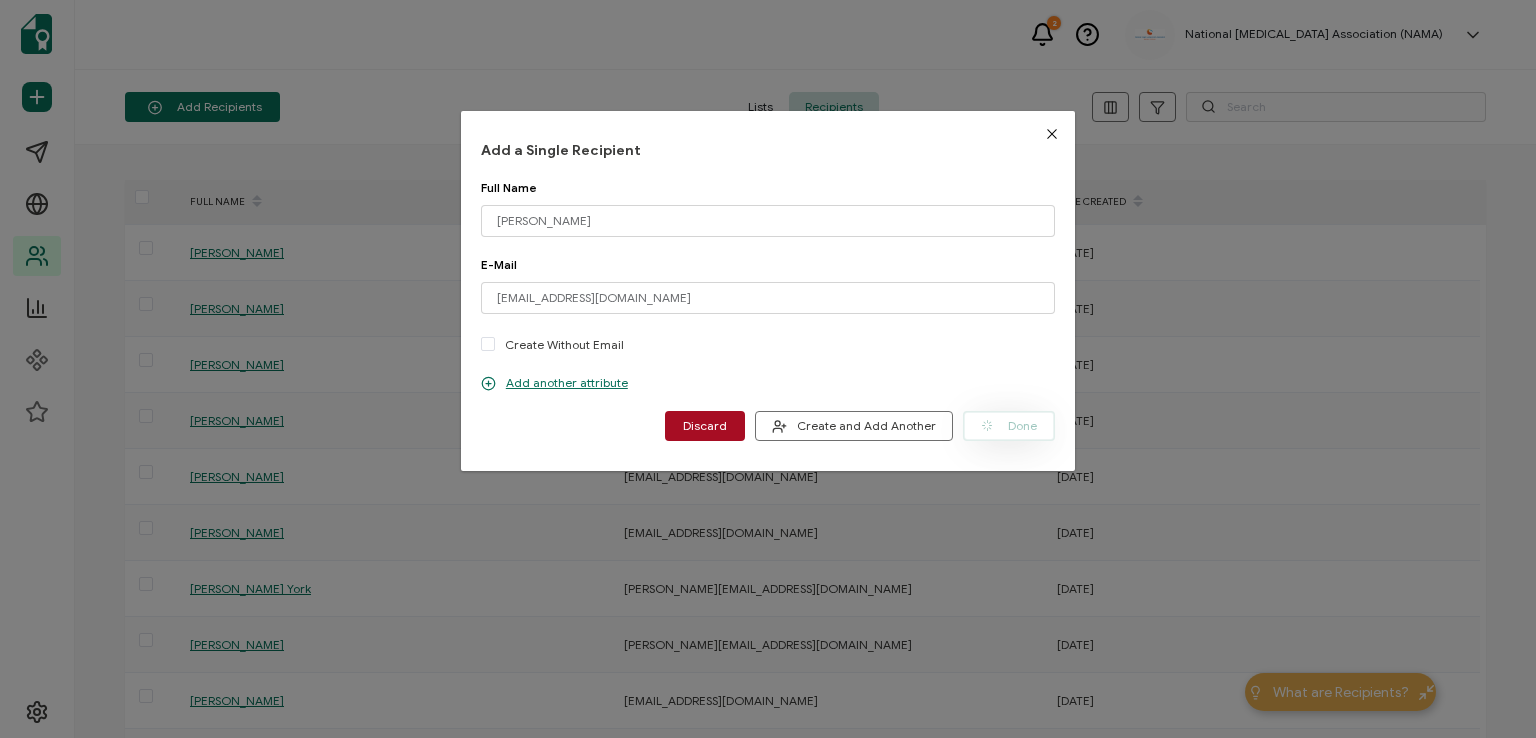 type 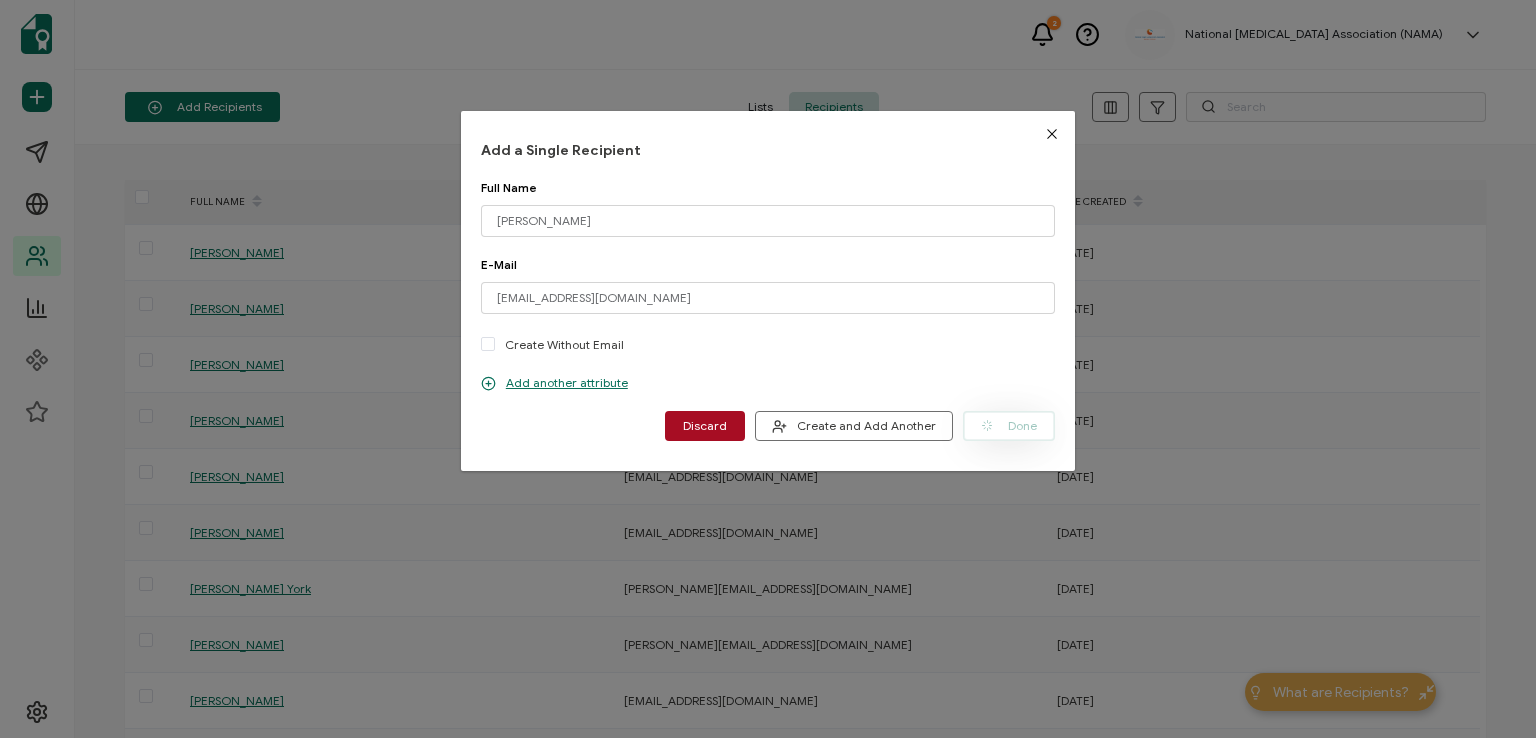 type 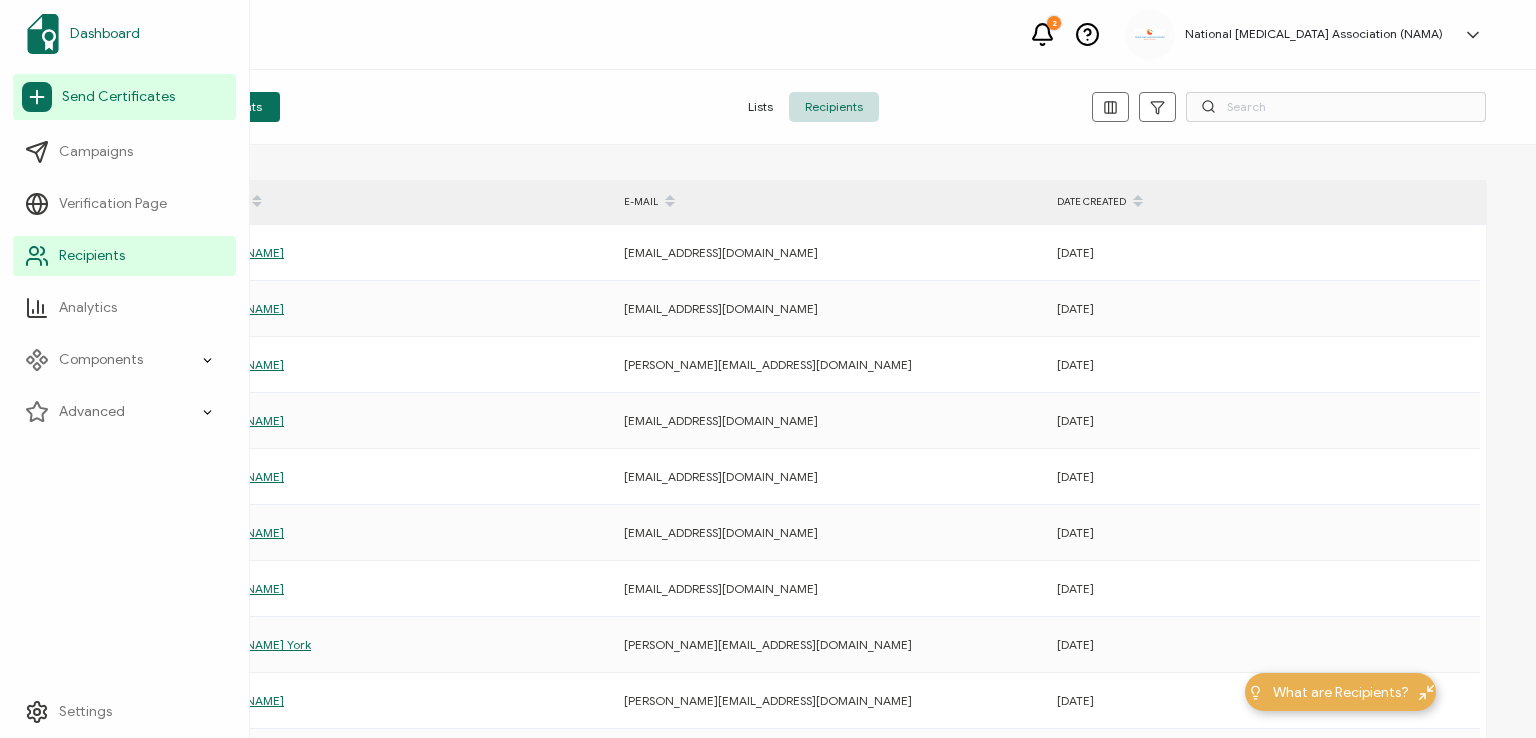 click on "Dashboard" at bounding box center [105, 34] 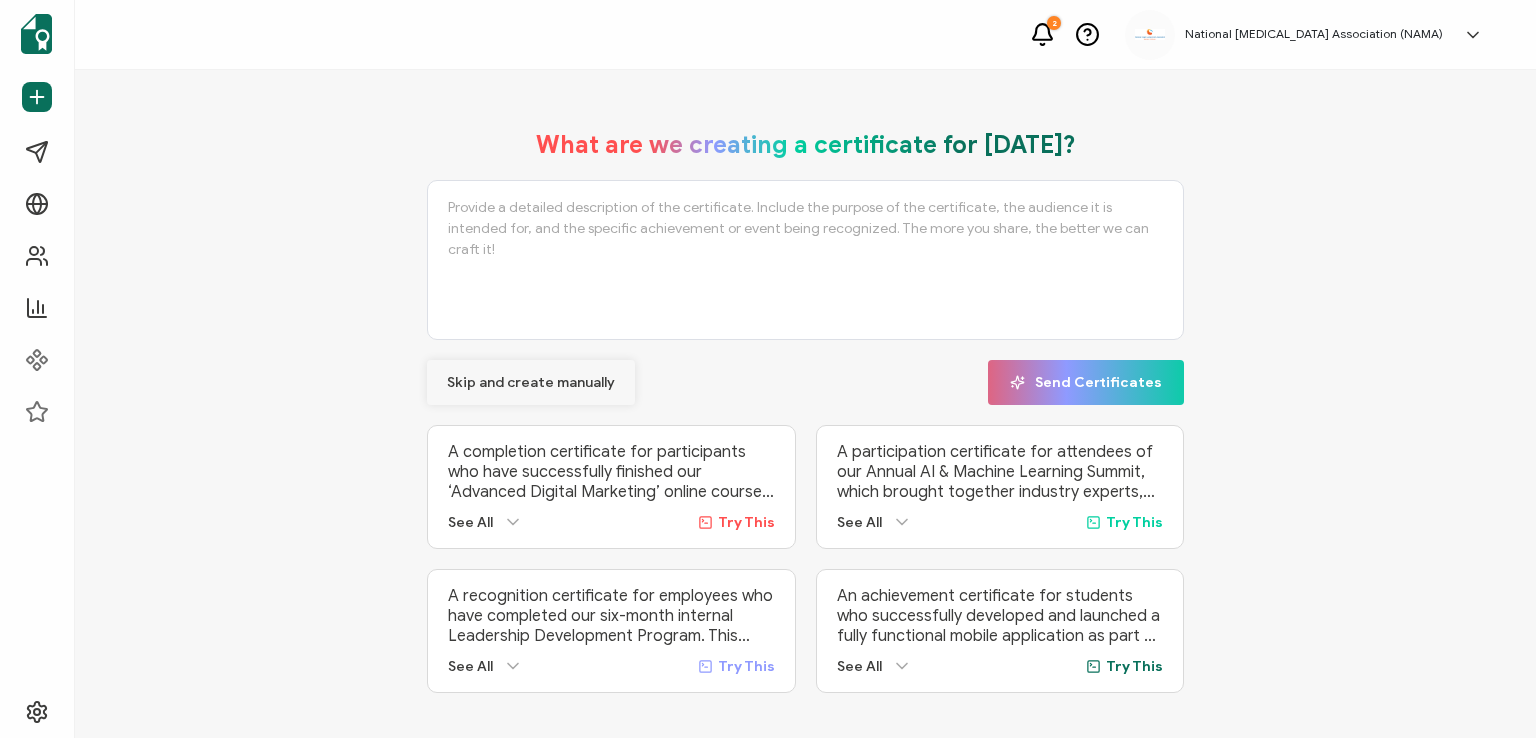 click on "Skip and create manually" at bounding box center (531, 383) 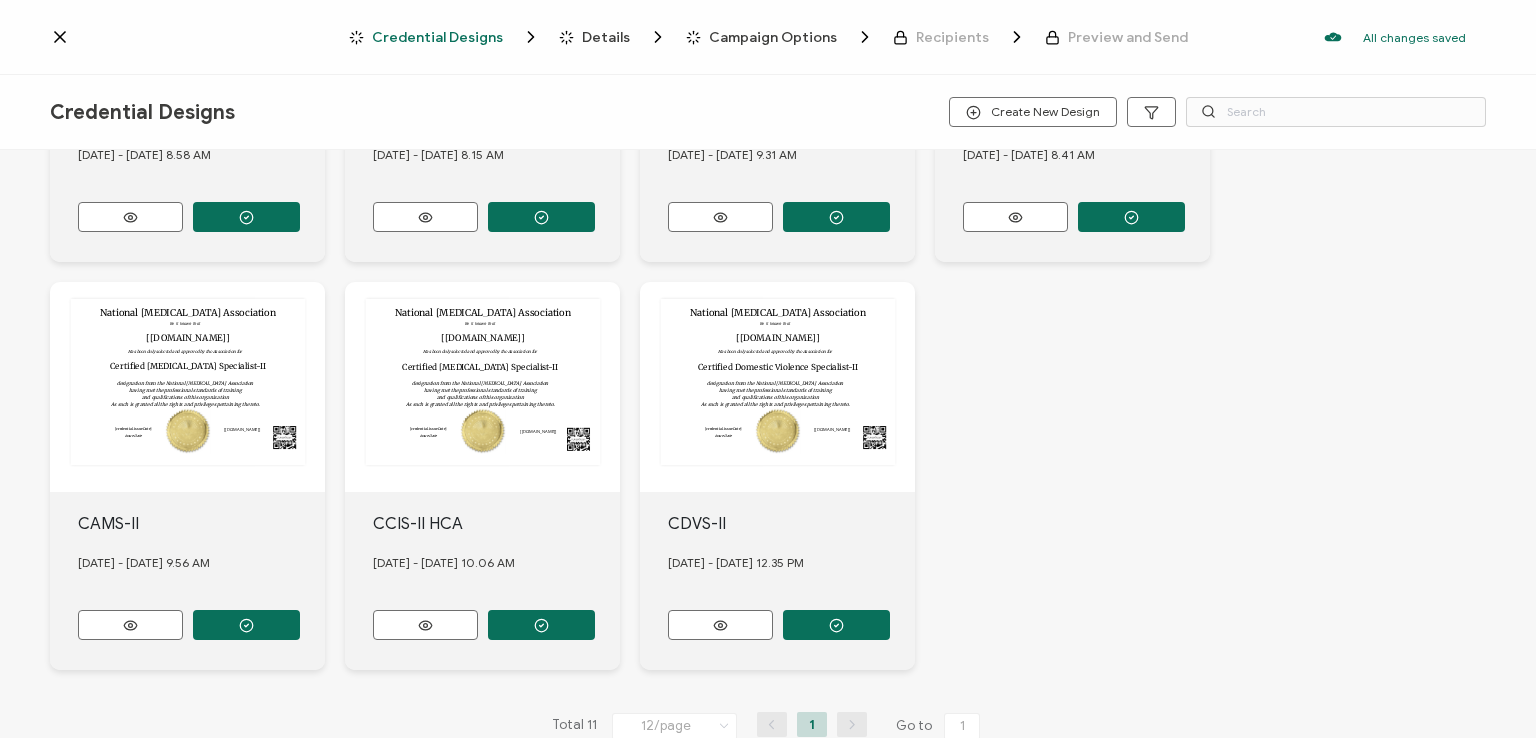 scroll, scrollTop: 763, scrollLeft: 0, axis: vertical 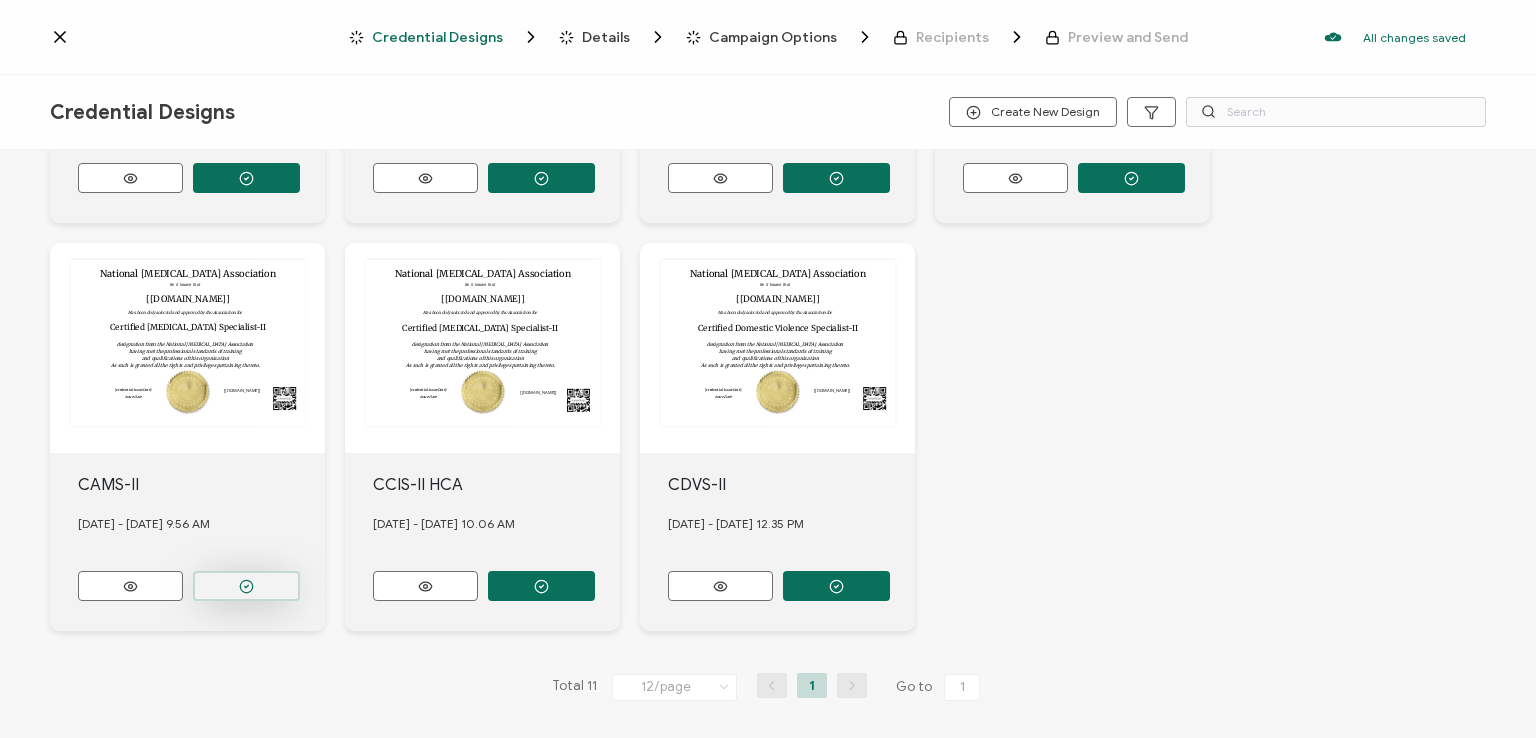 click at bounding box center [246, -230] 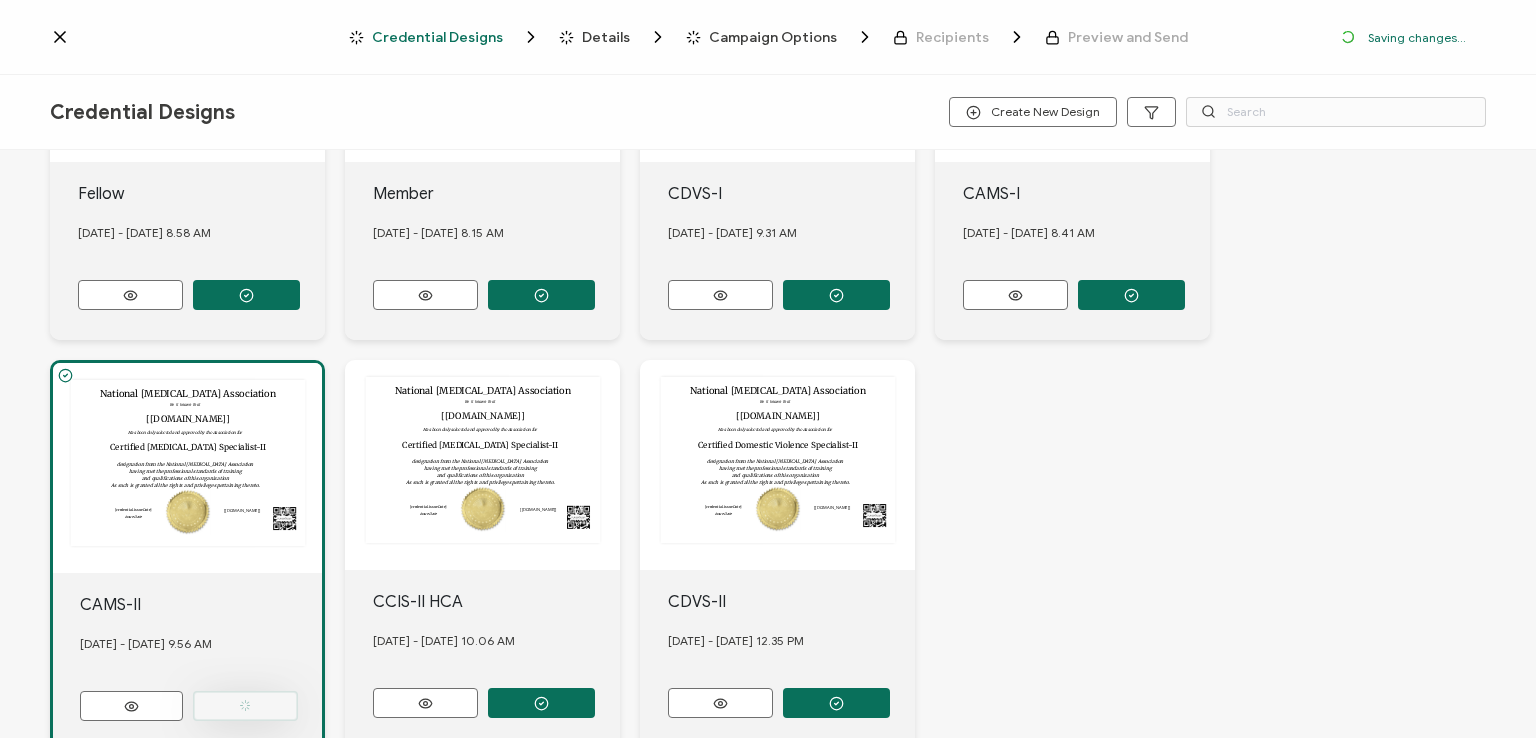 scroll, scrollTop: 880, scrollLeft: 0, axis: vertical 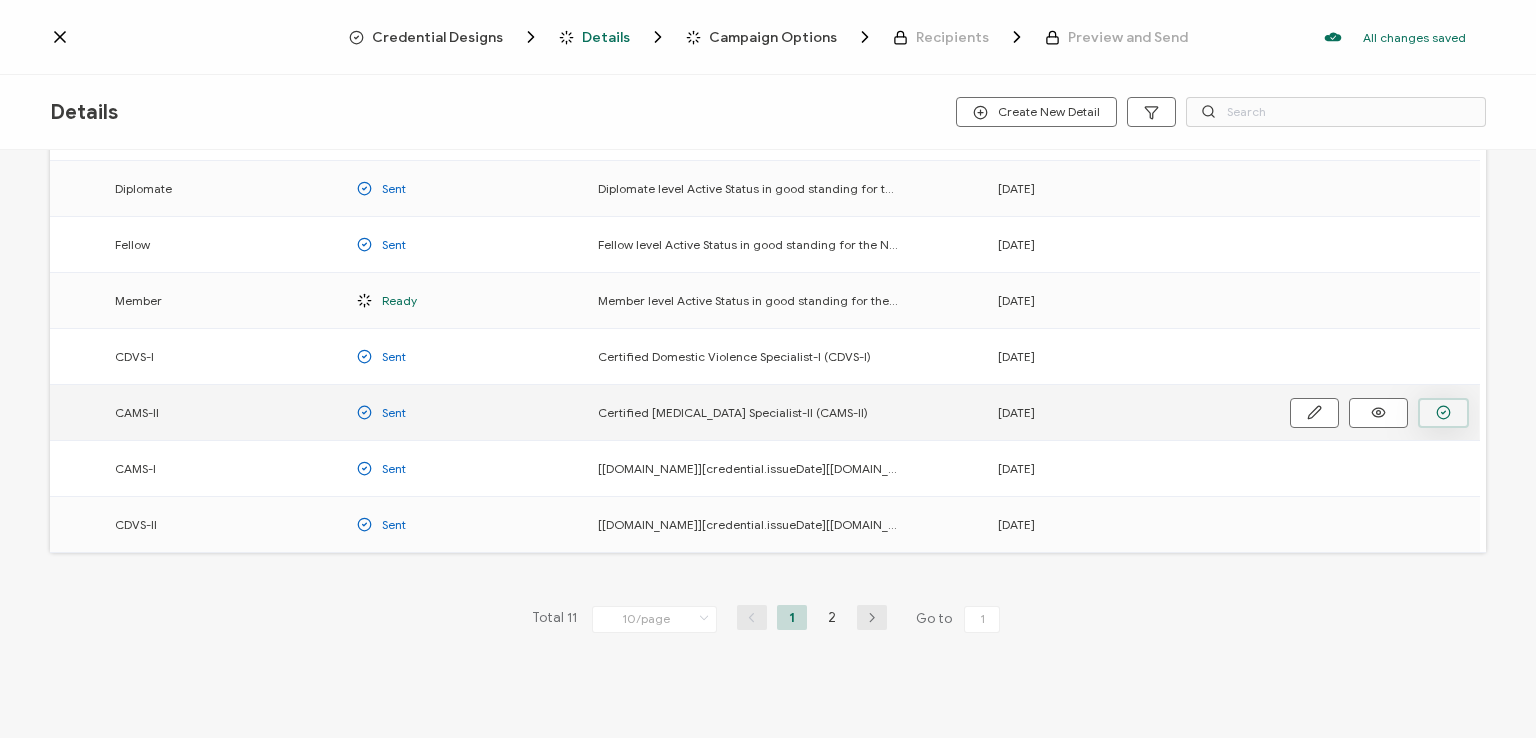 click 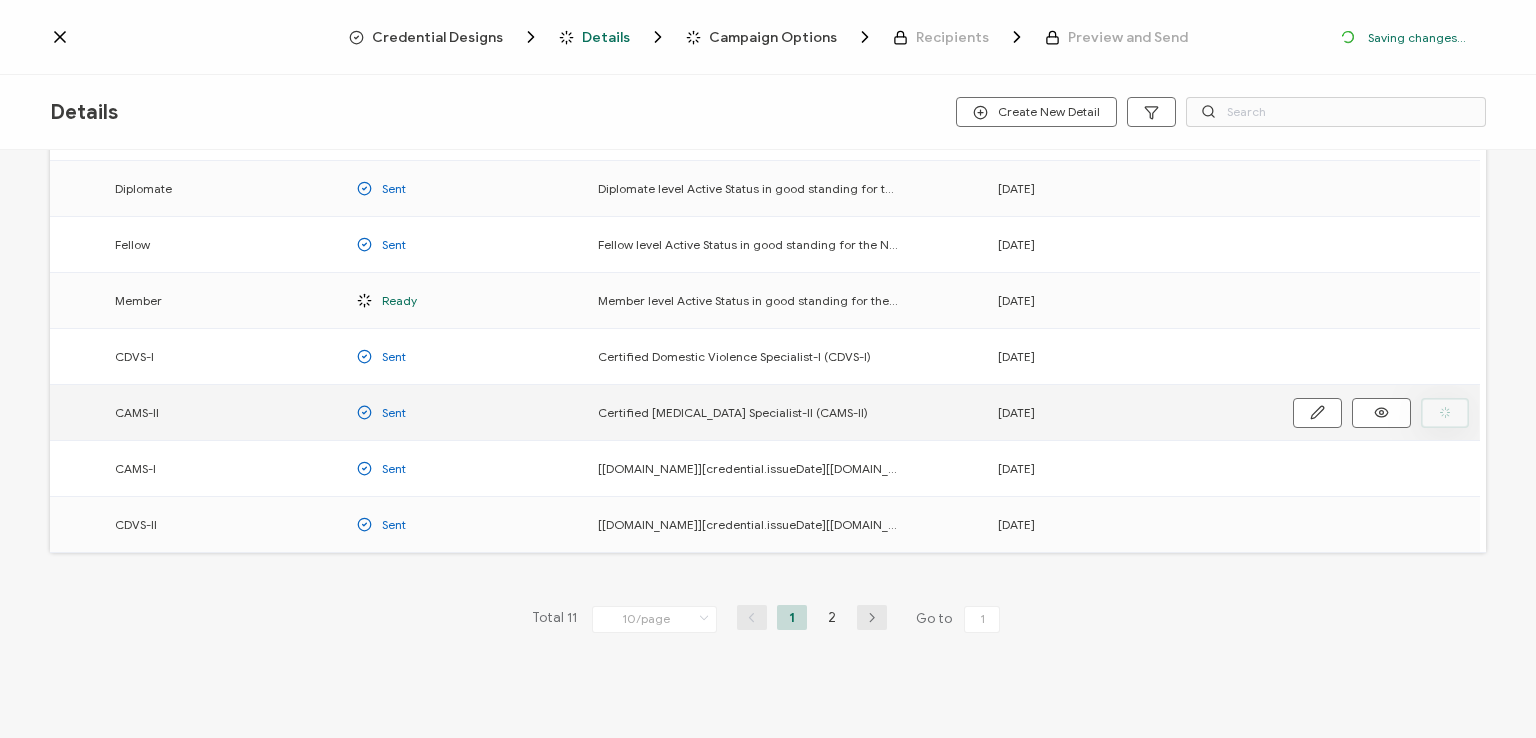 scroll, scrollTop: 329, scrollLeft: 0, axis: vertical 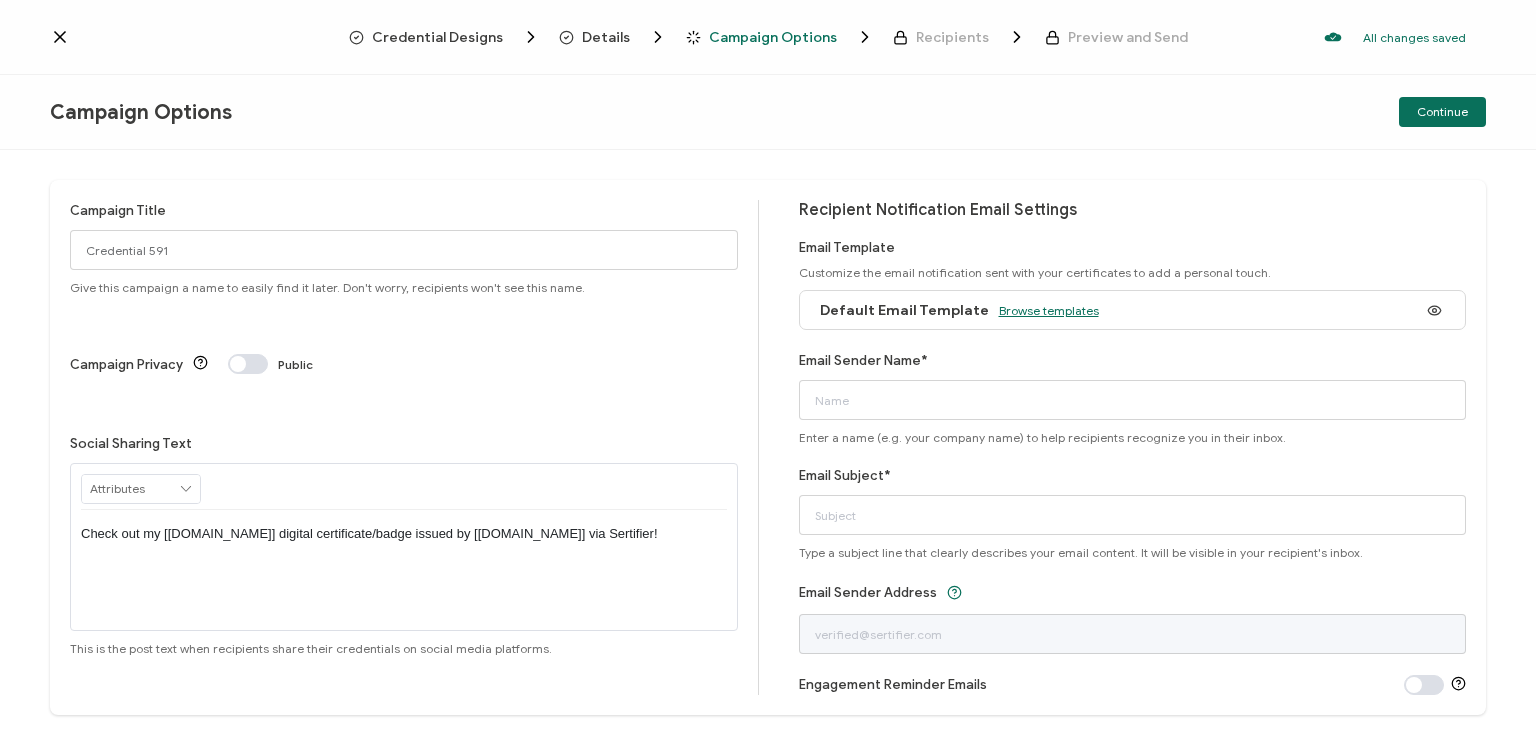 click on "Browse templates" at bounding box center (1049, 310) 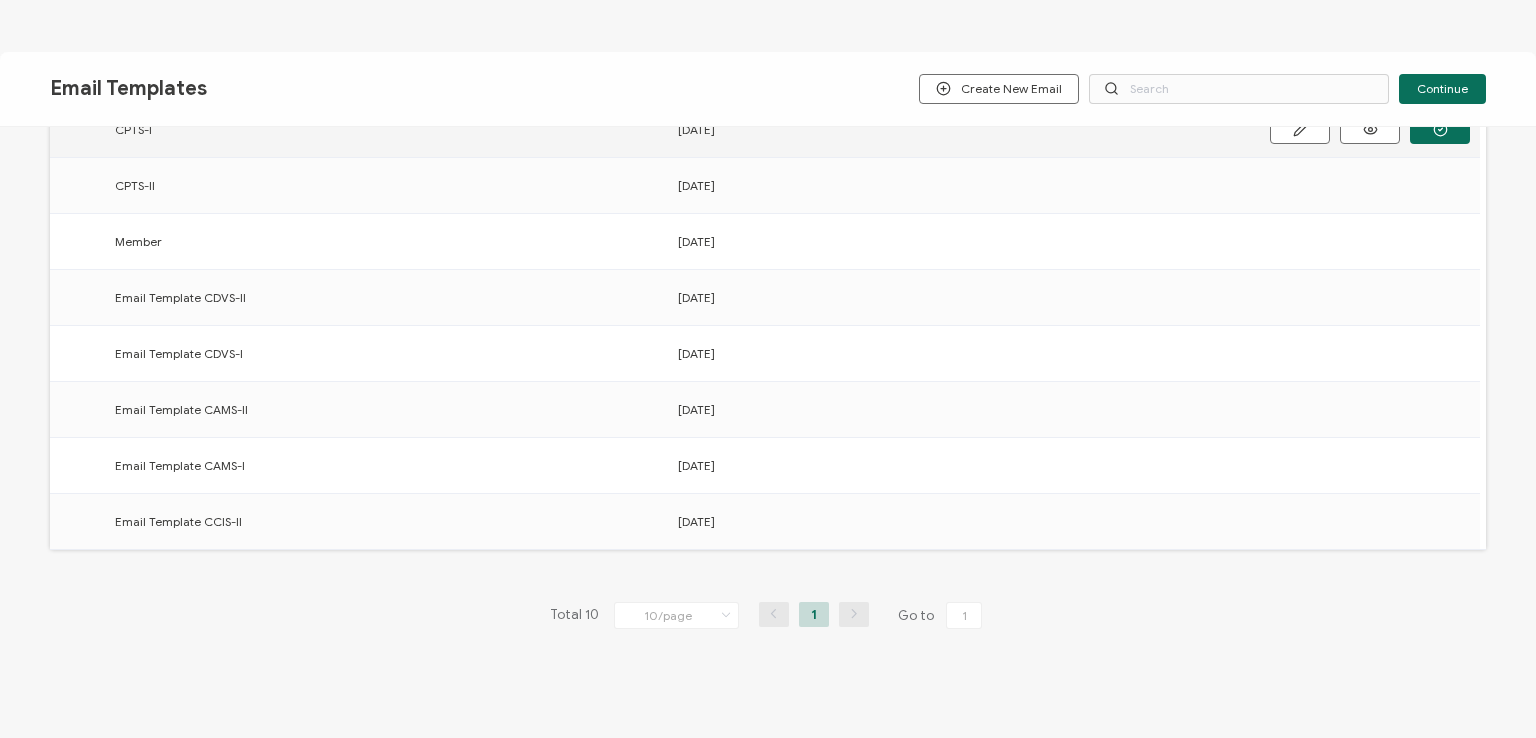 scroll, scrollTop: 311, scrollLeft: 0, axis: vertical 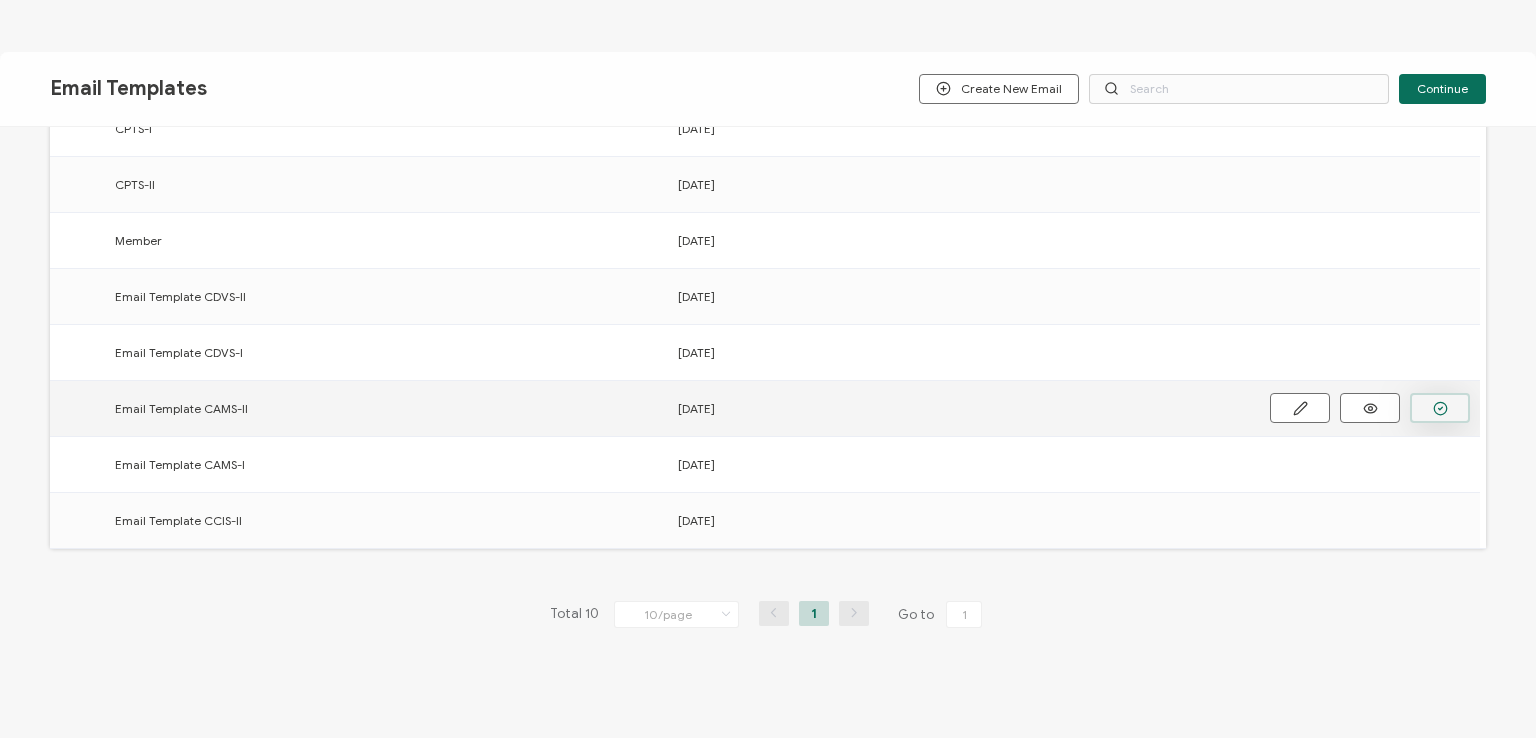 click 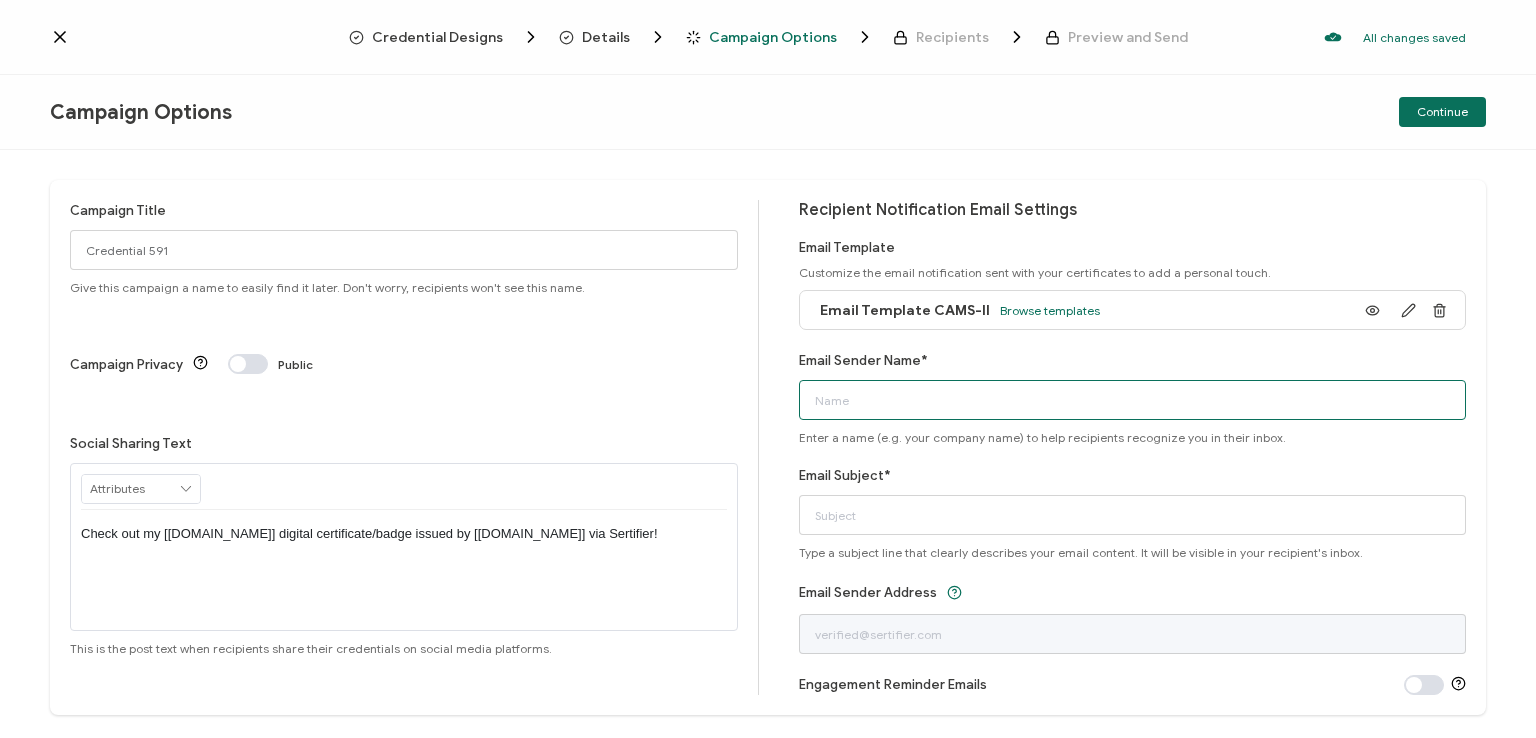 click on "Email Sender Name*" at bounding box center [1133, 400] 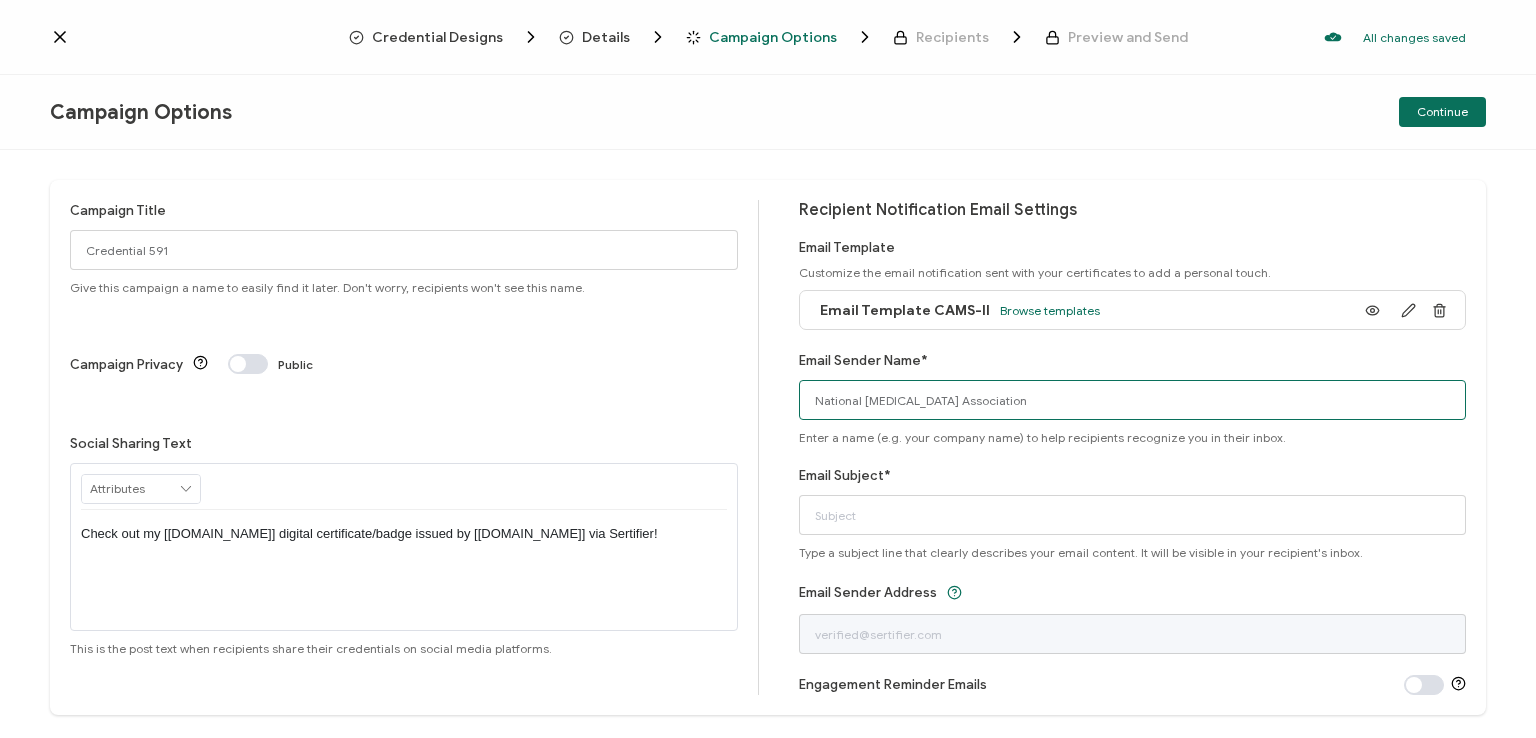 type on "National [MEDICAL_DATA] Association" 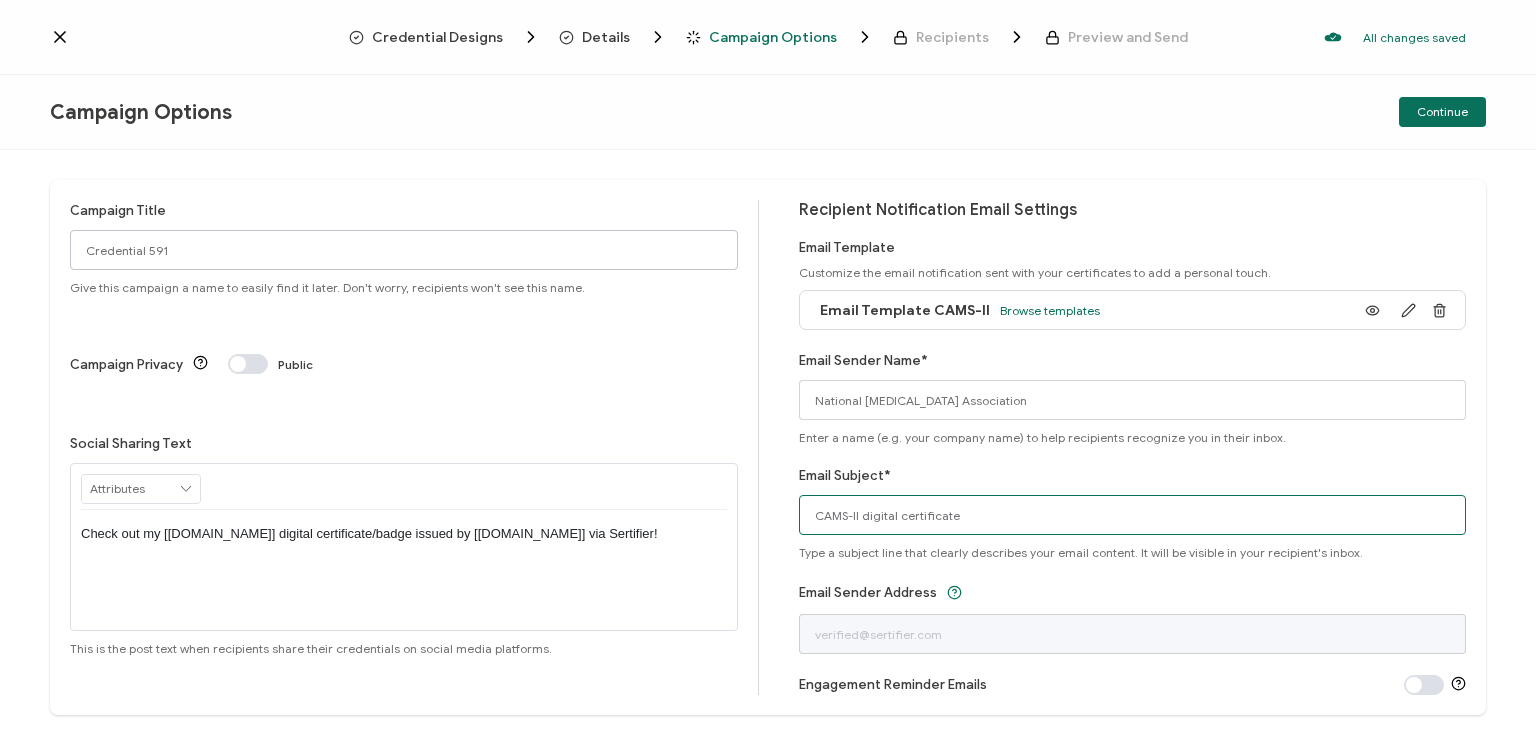 type on "CAMS-II digital certificate" 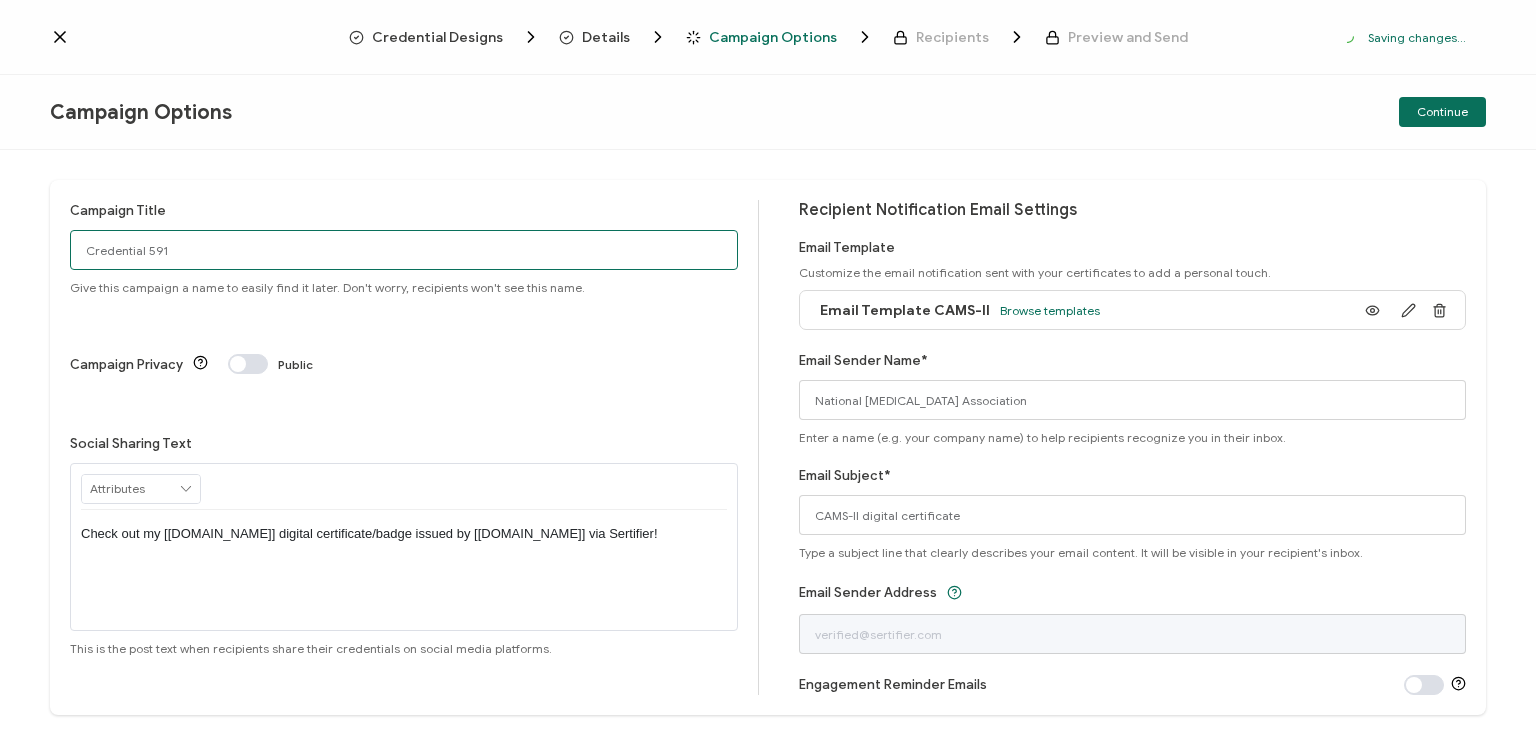 drag, startPoint x: 176, startPoint y: 250, endPoint x: 0, endPoint y: 241, distance: 176.22997 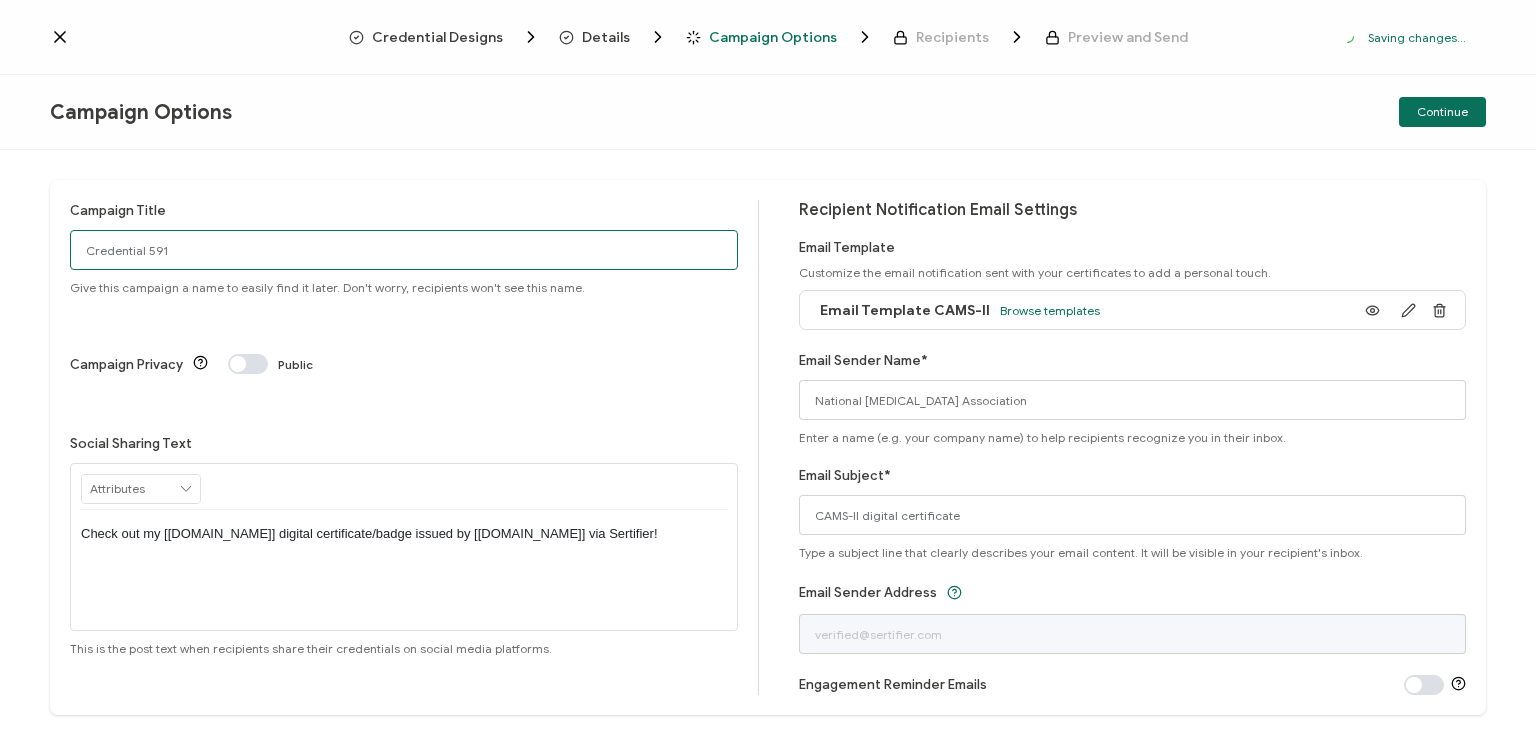 click on "Campaign Title
Credential 591     Give this campaign a name to easily find it later. Don't worry, recipients won't see this name.
Campaign Privacy
Public
Social Sharing Text
RECIPIENT
Recipient Name
Recipient E-Mail
CREDENTIAL
Credential ID
Issue Date
Credential Name
Credential Desciption
Expire Date
ISSUER
Issuer Name
CUSTOM
First Name
Create New Attribute" at bounding box center (768, 444) 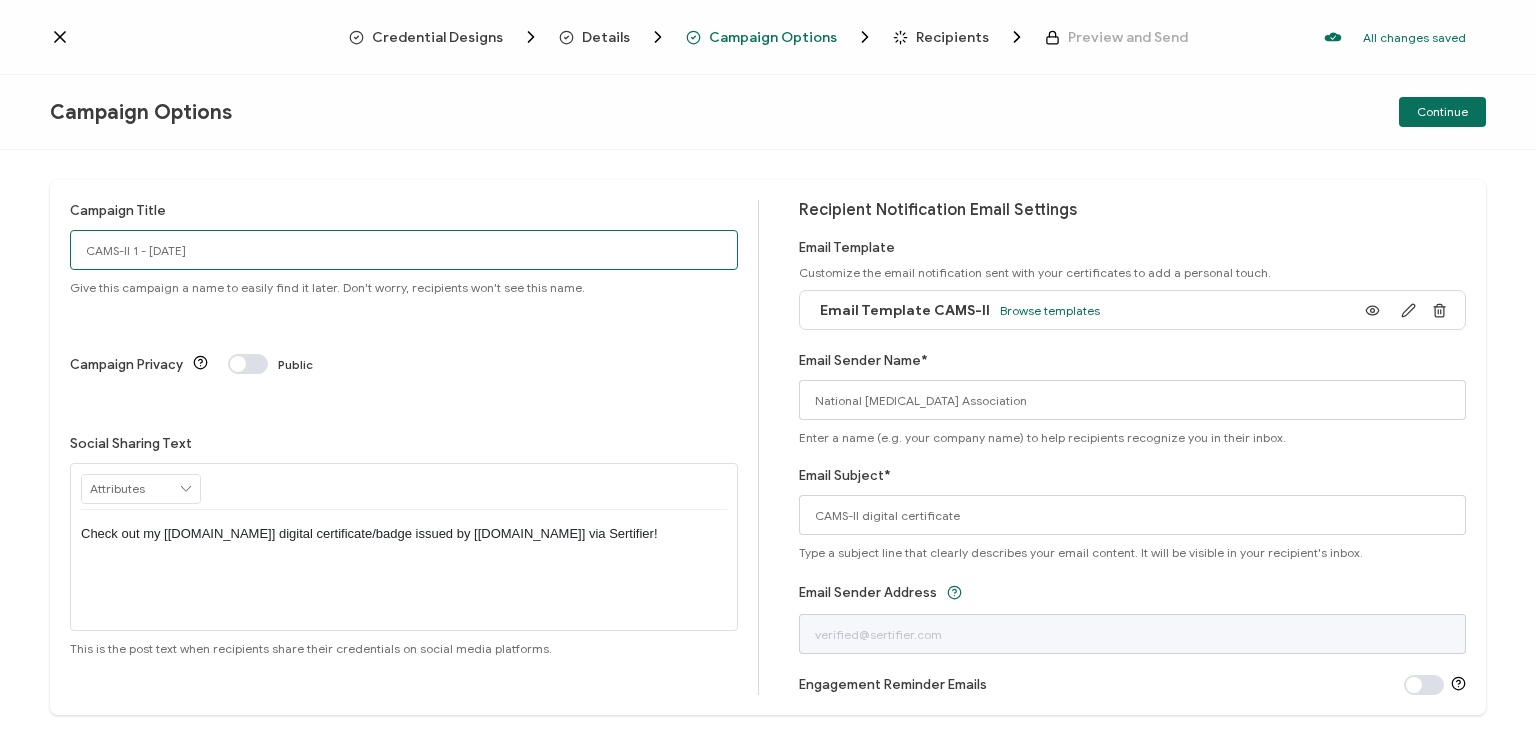 type on "CAMS-II 1 - [DATE]" 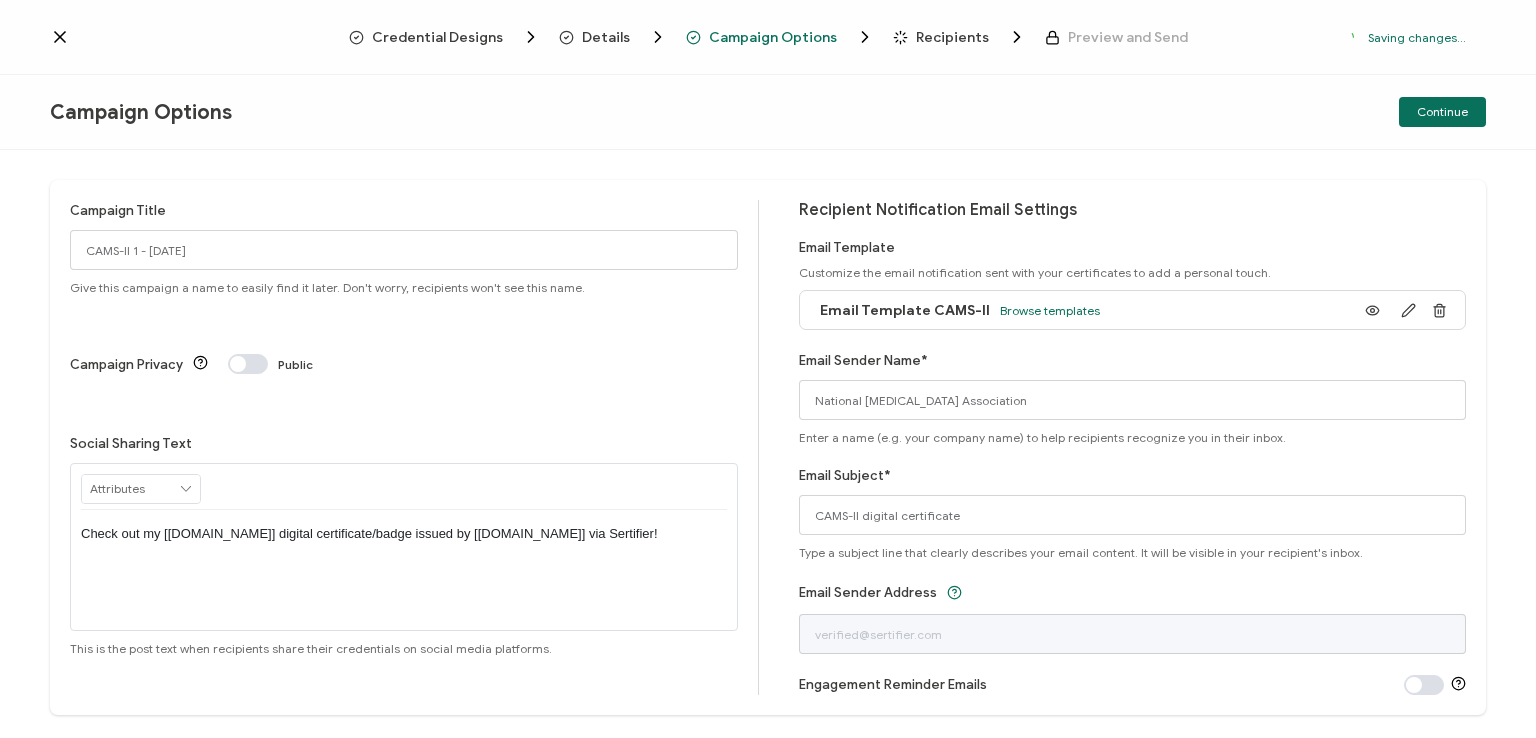 click on "Check out my [[DOMAIN_NAME]] digital certificate/badge issued by [[DOMAIN_NAME]] via Sertifier!" at bounding box center [404, 534] 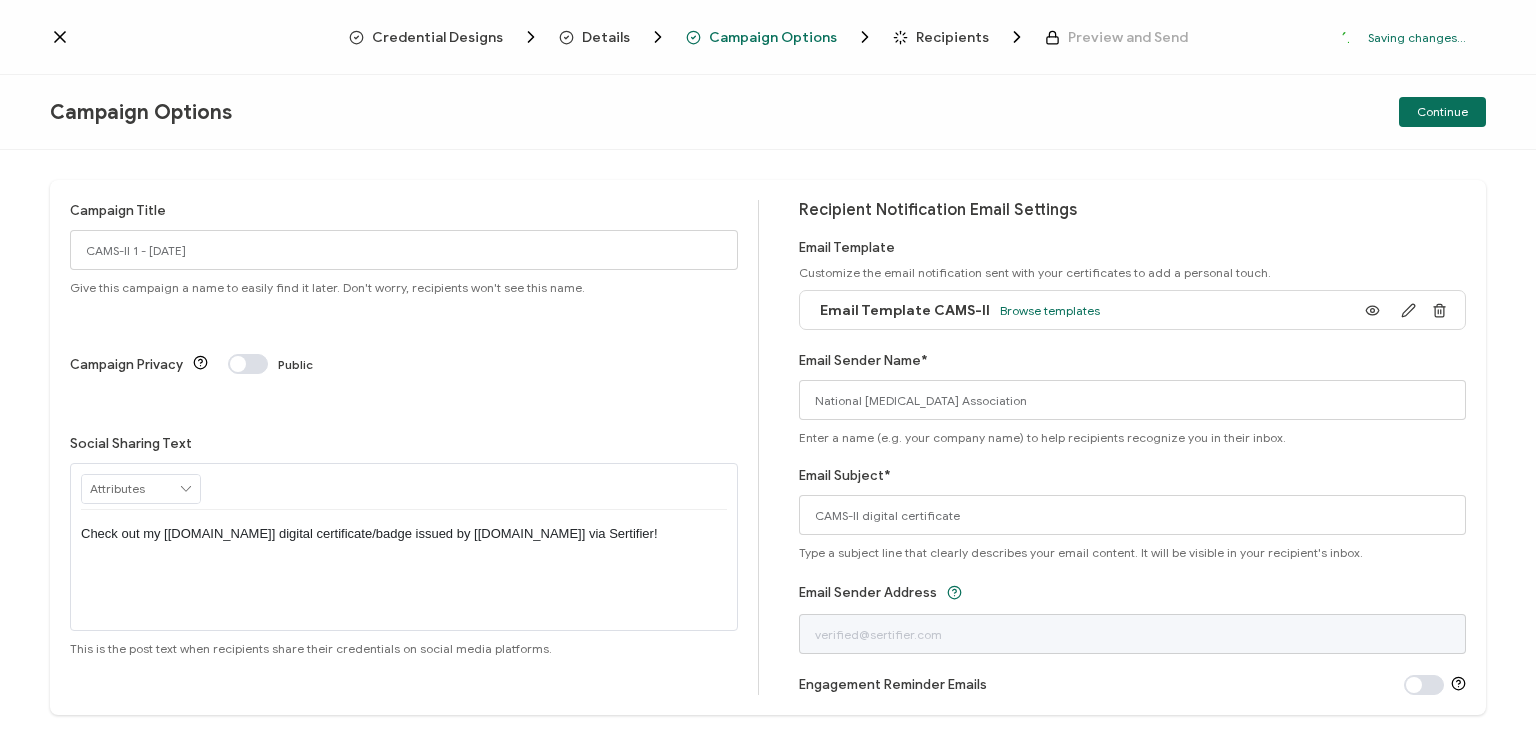 type 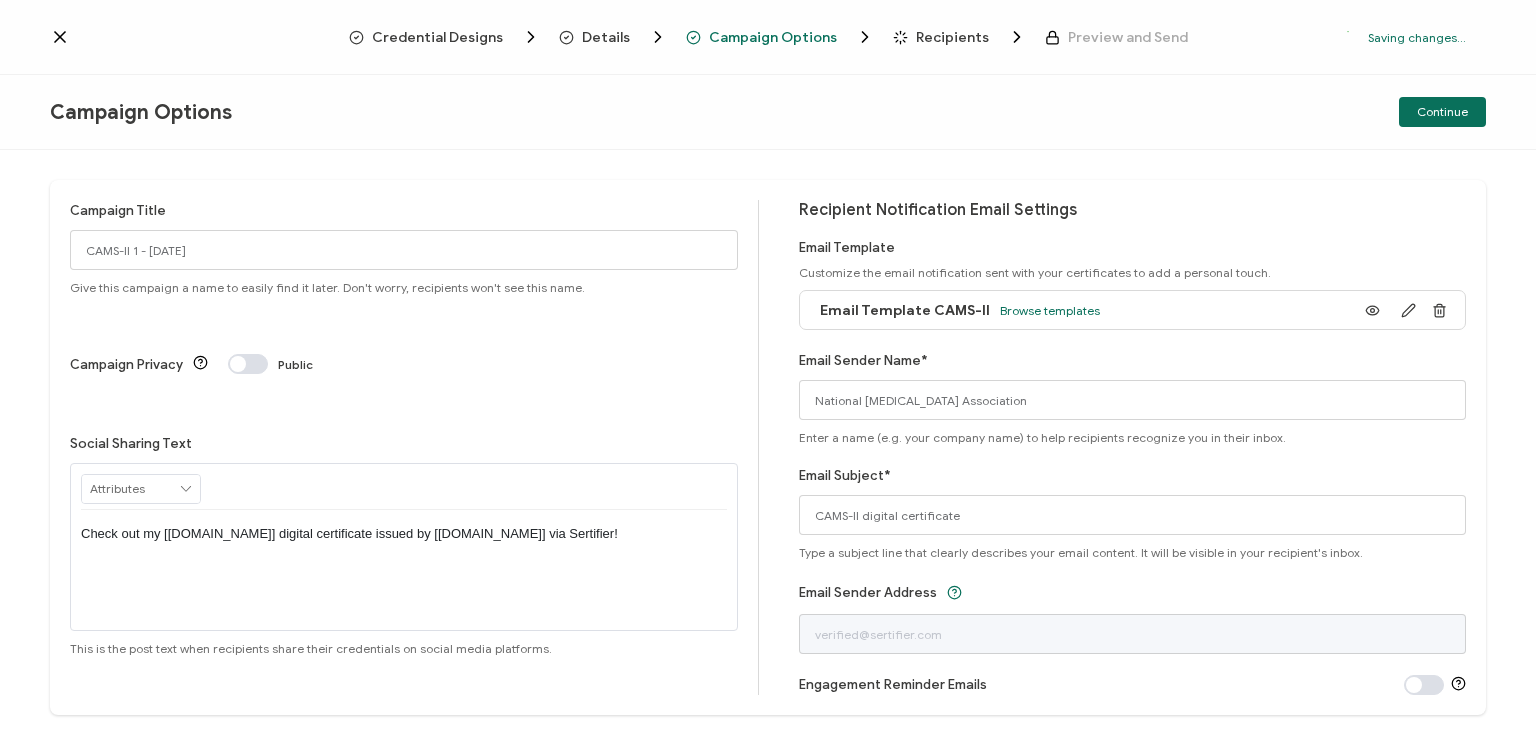 click on "Continue" at bounding box center [1246, 112] 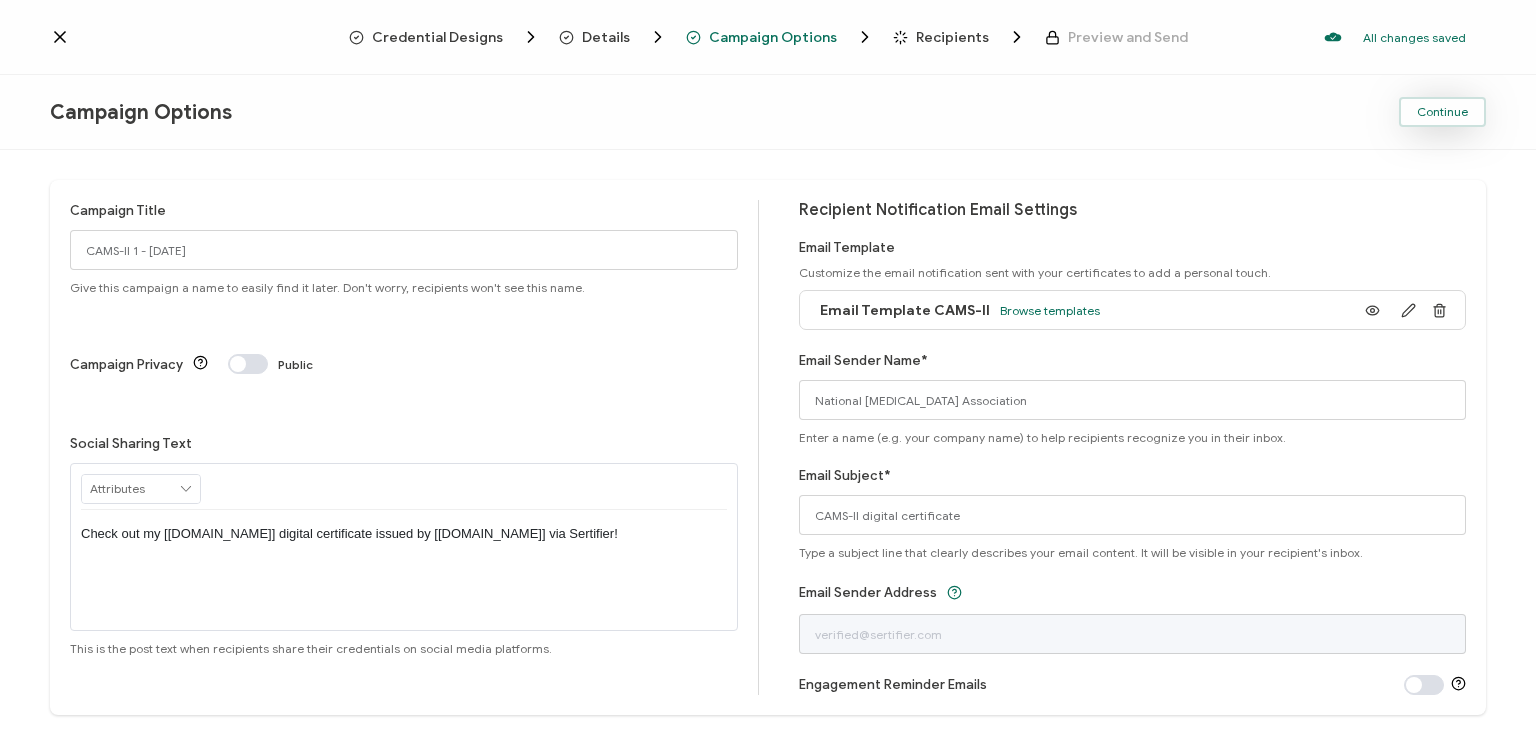 click on "Continue" at bounding box center [1442, 112] 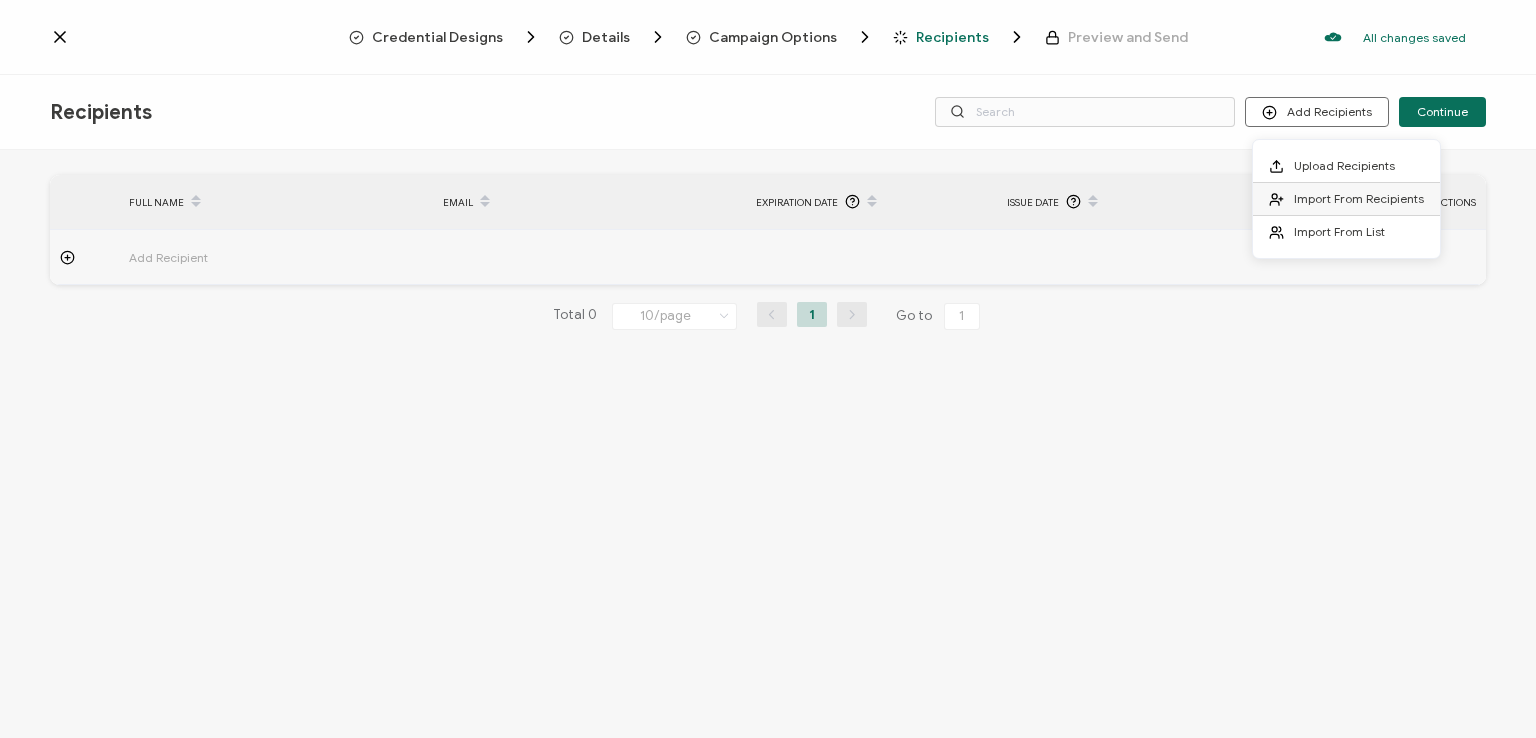 click on "Import From Recipients" at bounding box center (1359, 198) 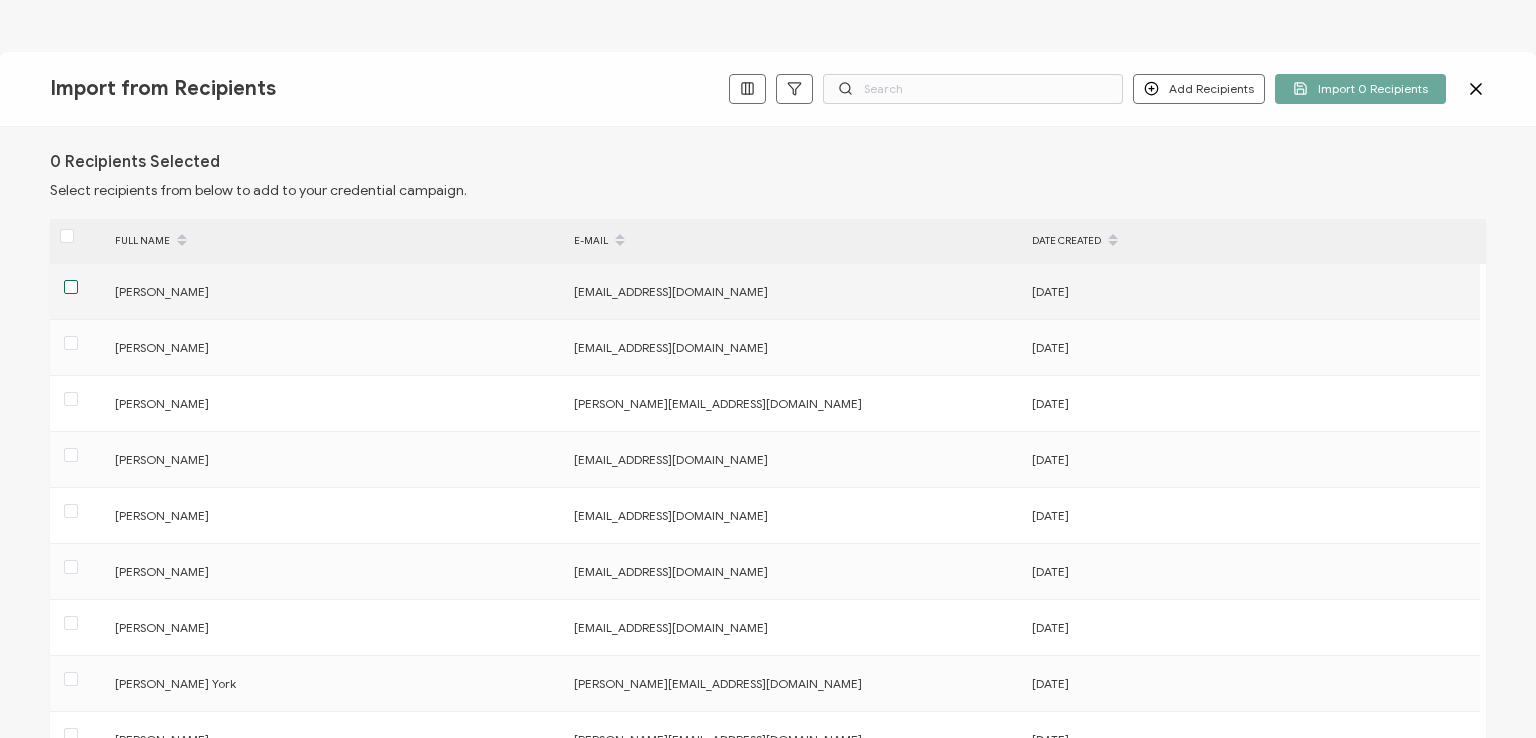 click at bounding box center [71, 287] 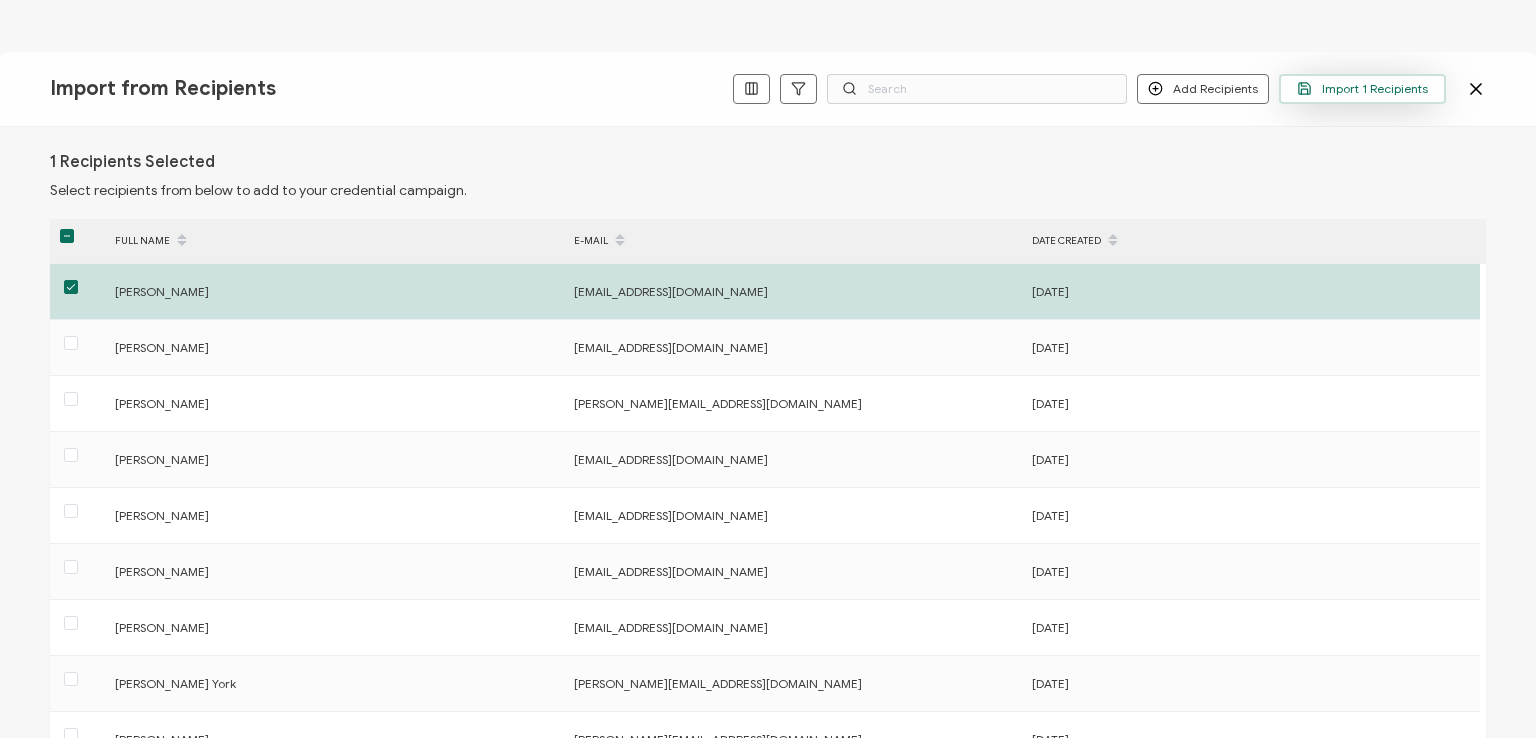 click on "Import 1 Recipients" at bounding box center (1362, 88) 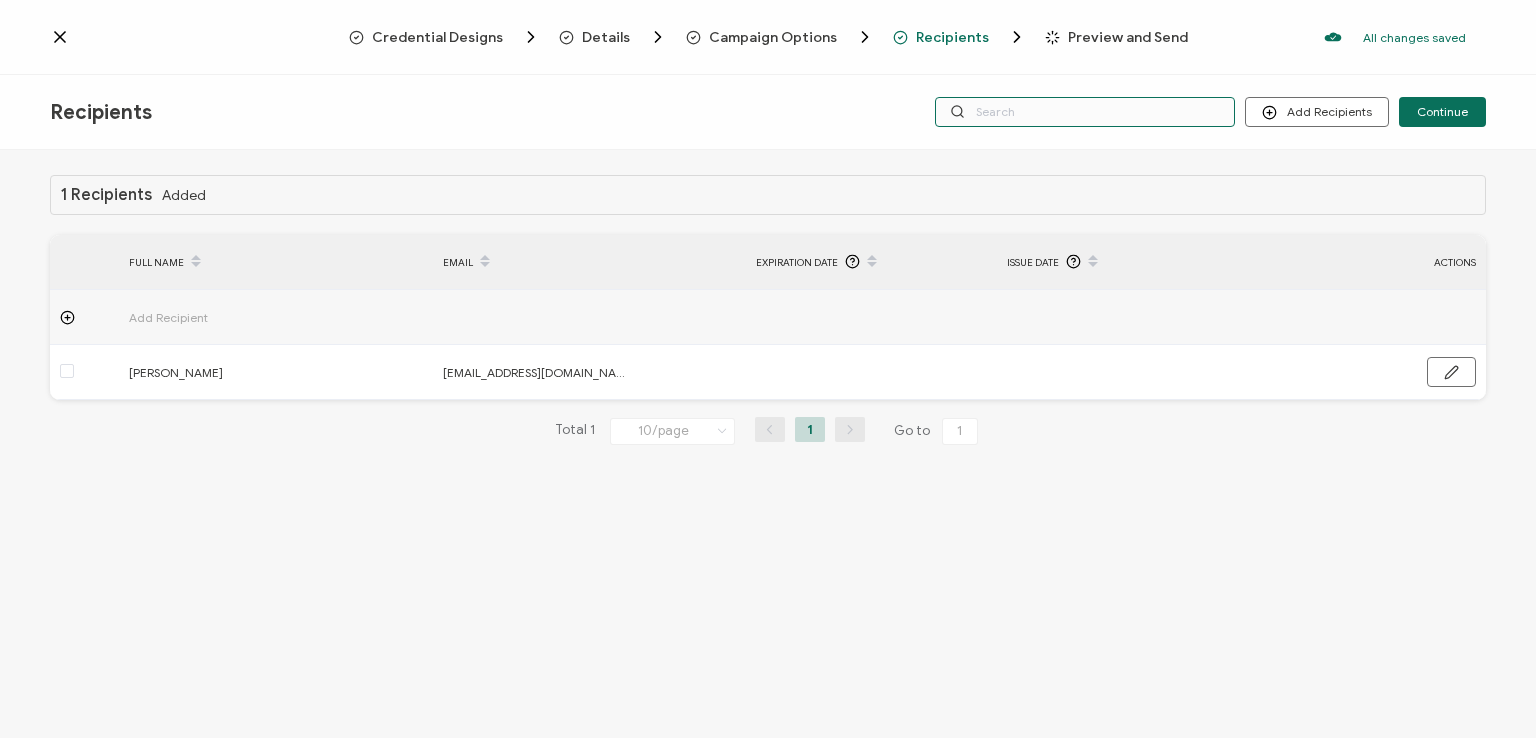 click at bounding box center (1085, 112) 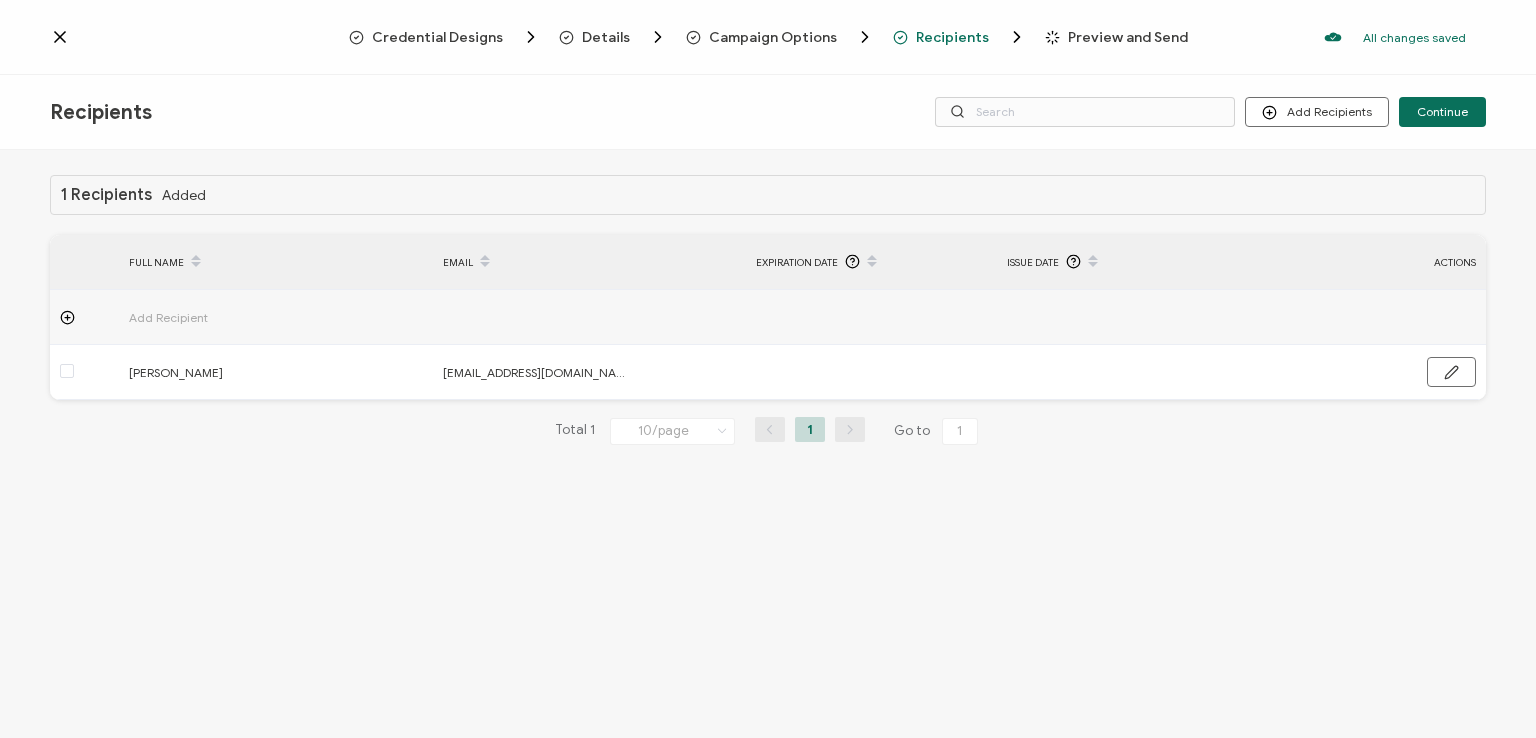 click on "Credential Designs       Details       Campaign Options       Recipients       Preview and Send
All changes saved
We save your content automatically as you keep working.
Changes are saved automatically. Any credentials sent from this campaign will update automatically. To undo modifications, re-edit the relevant element.
All changes saved
Last saved on [DATE] 07:31 AM" at bounding box center (768, 37) 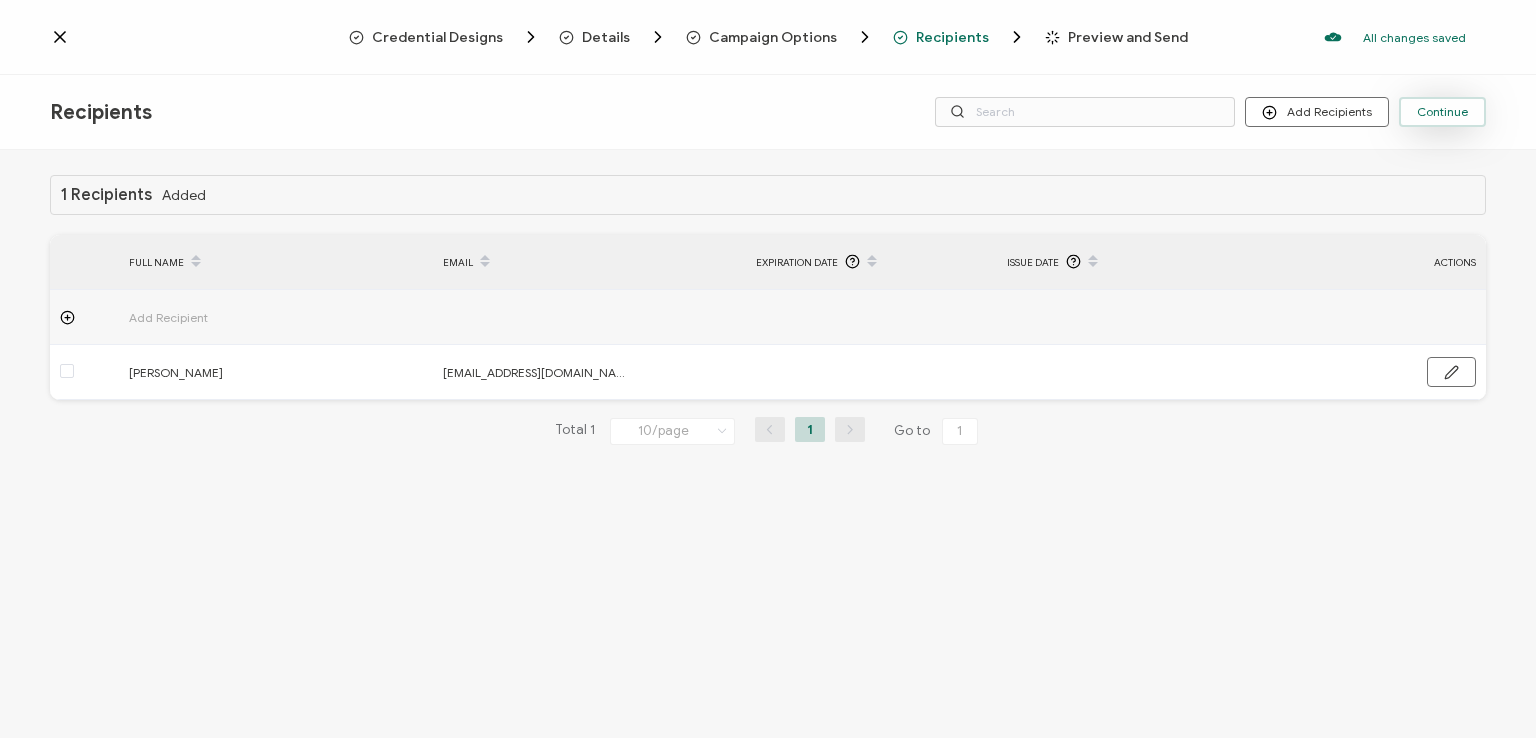 click on "Continue" at bounding box center (1442, 112) 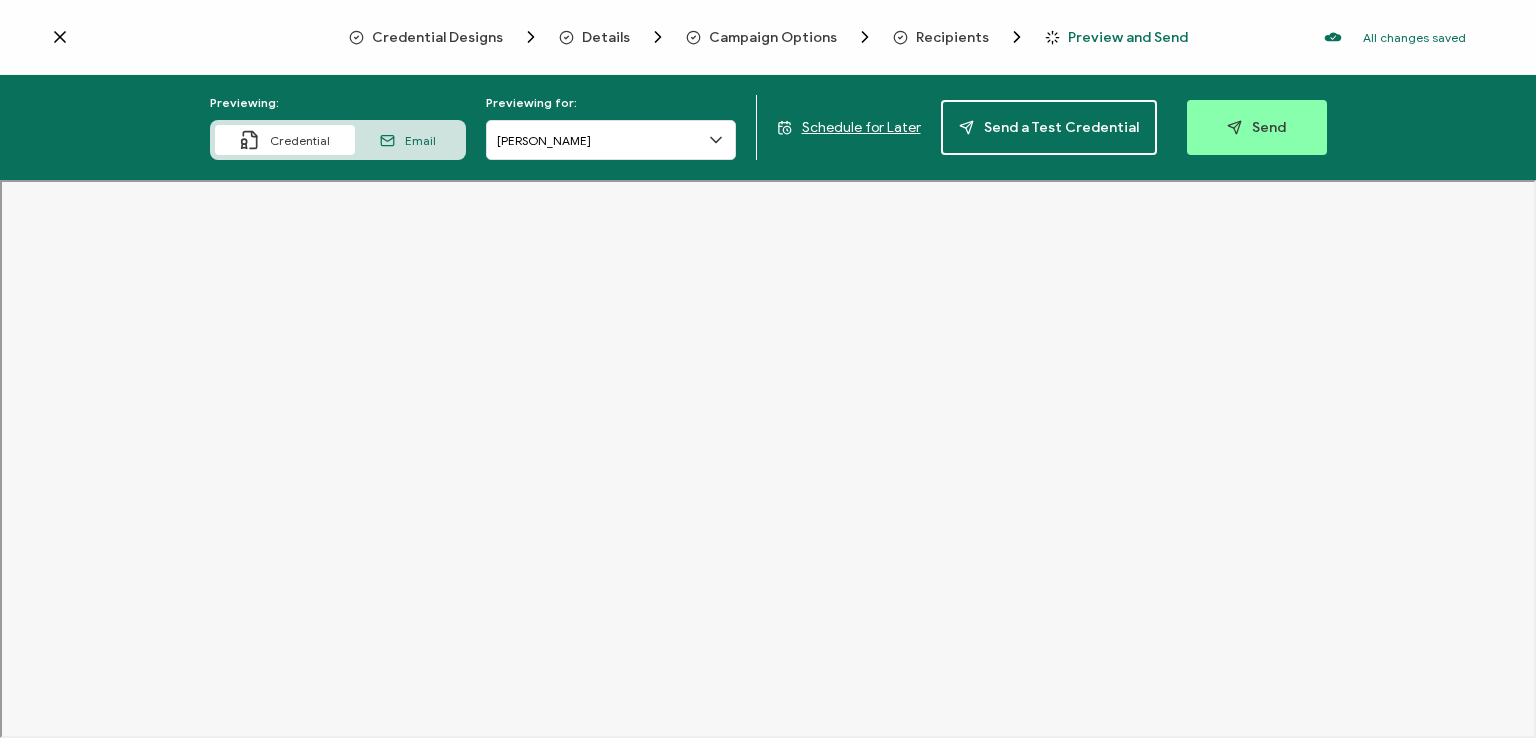 click on "Recipients" at bounding box center [952, 37] 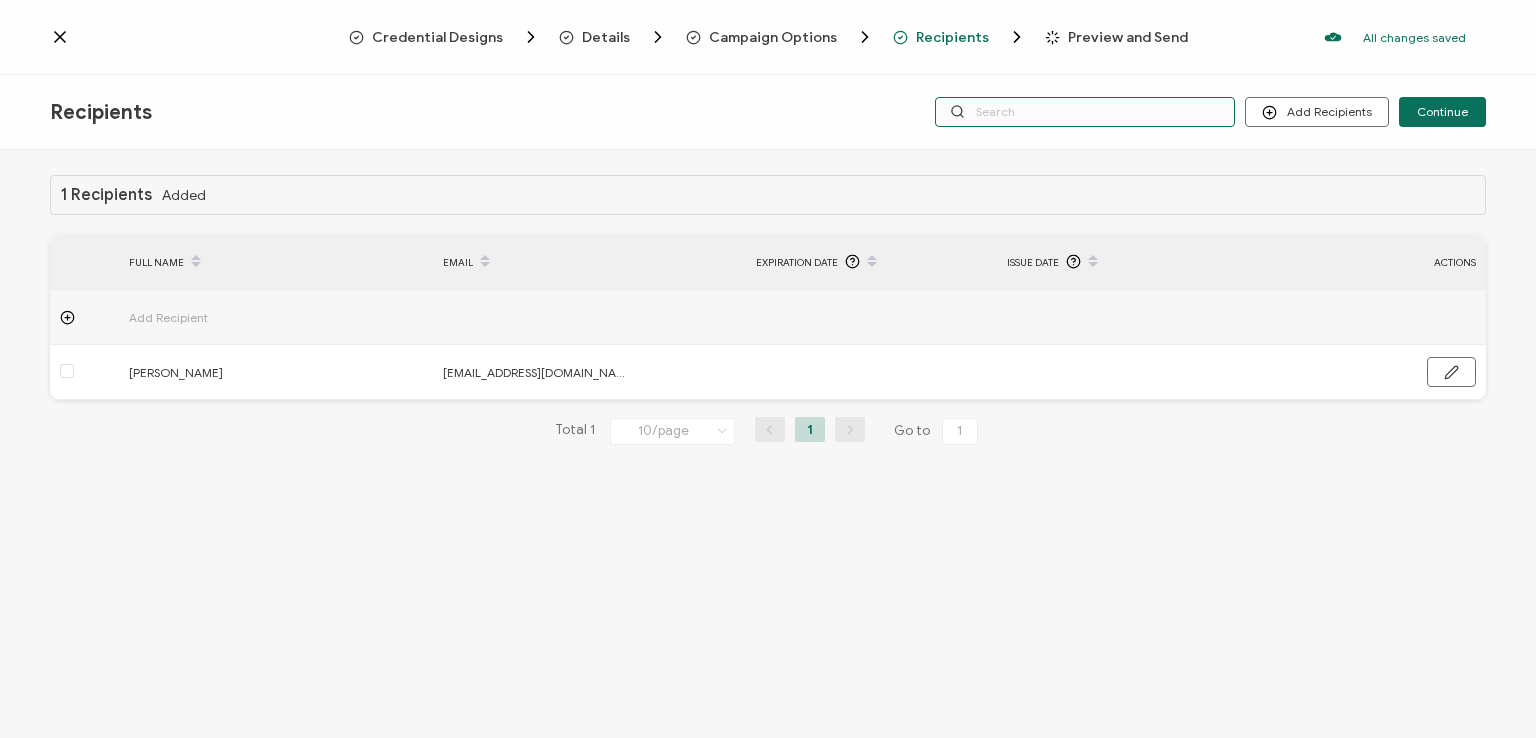 click at bounding box center (1085, 112) 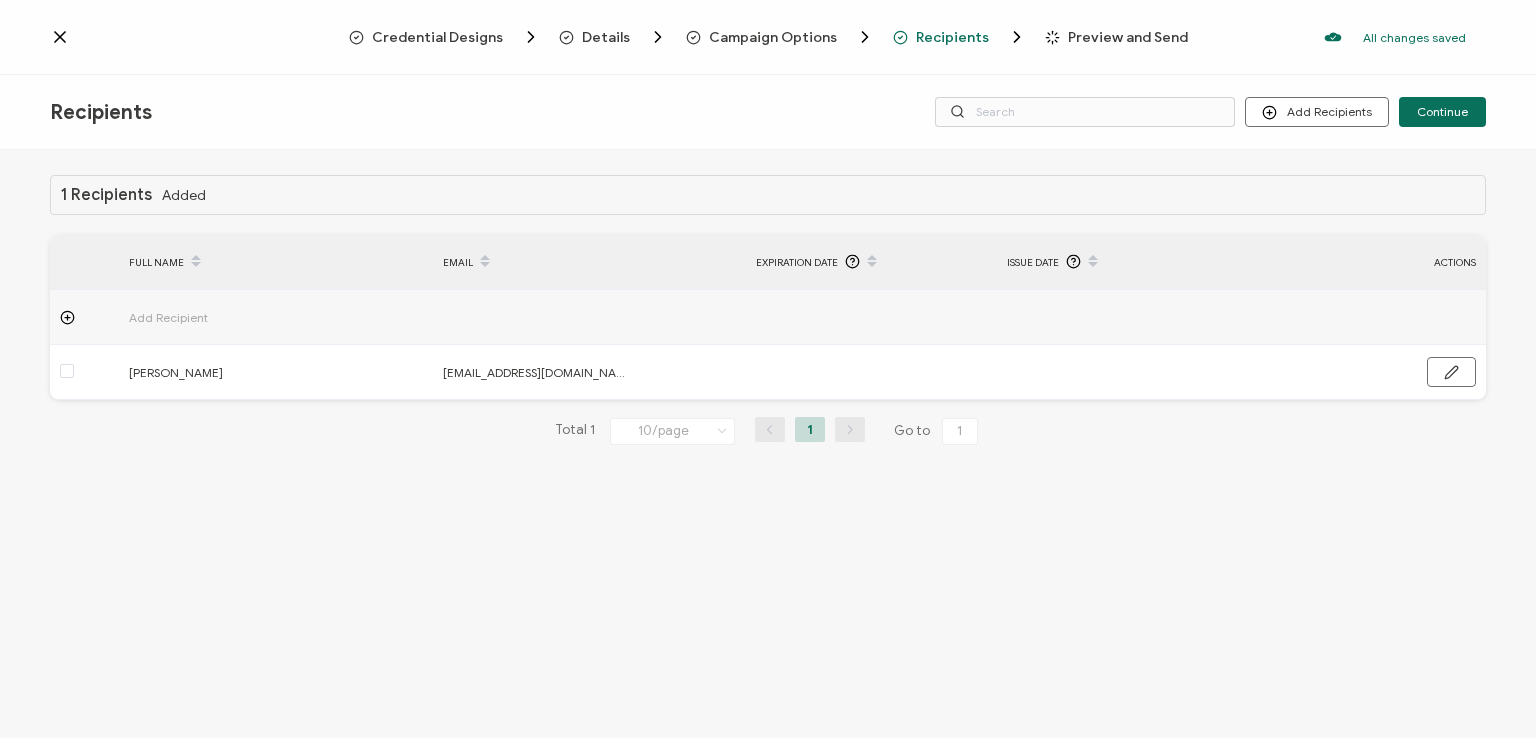 click on "Credential Designs       Details       Campaign Options       Recipients       Preview and Send
All changes saved
We save your content automatically as you keep working.
Changes are saved automatically. Any credentials sent from this campaign will update automatically. To undo modifications, re-edit the relevant element.
All changes saved
Last saved on [DATE] 07:34 AM" at bounding box center [768, 37] 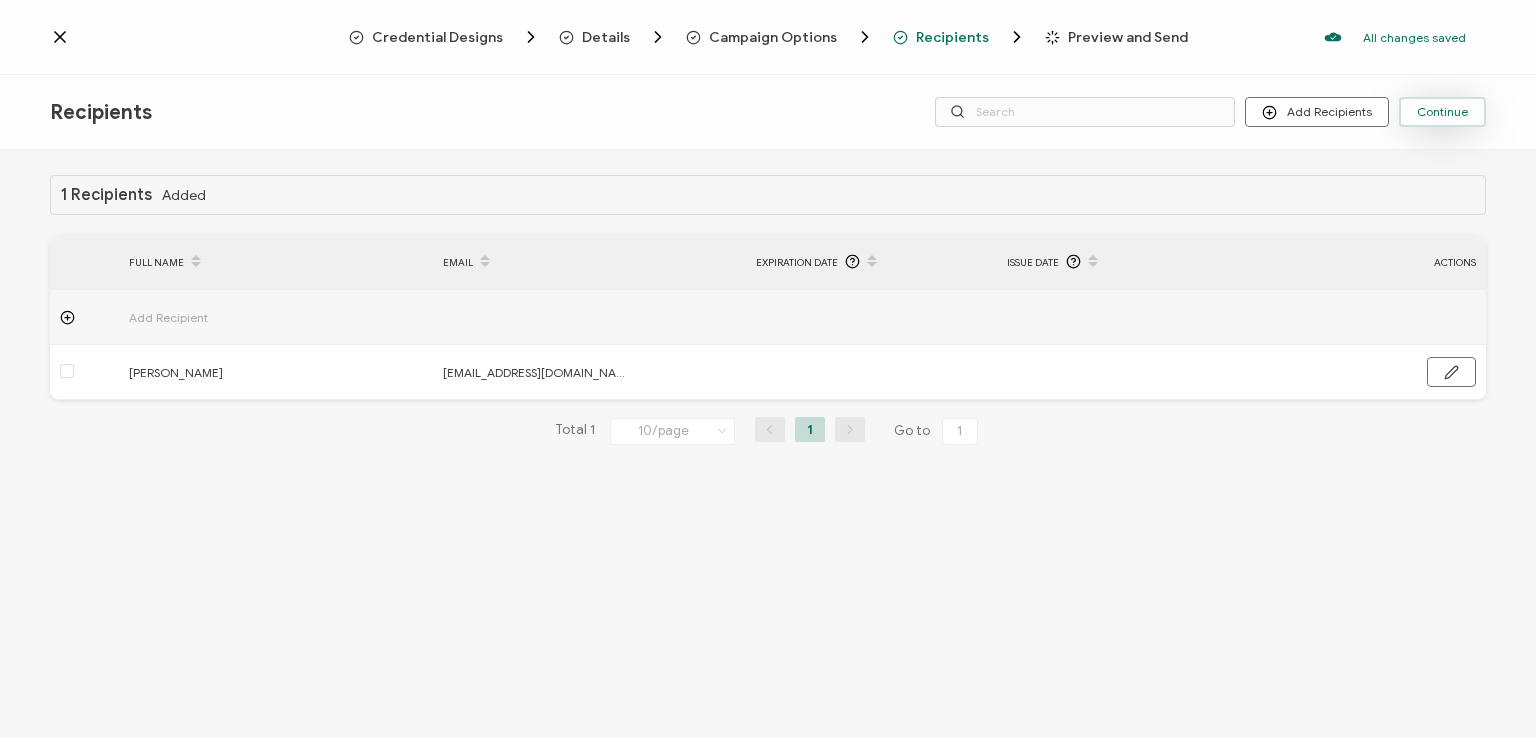 click on "Continue" at bounding box center [1442, 112] 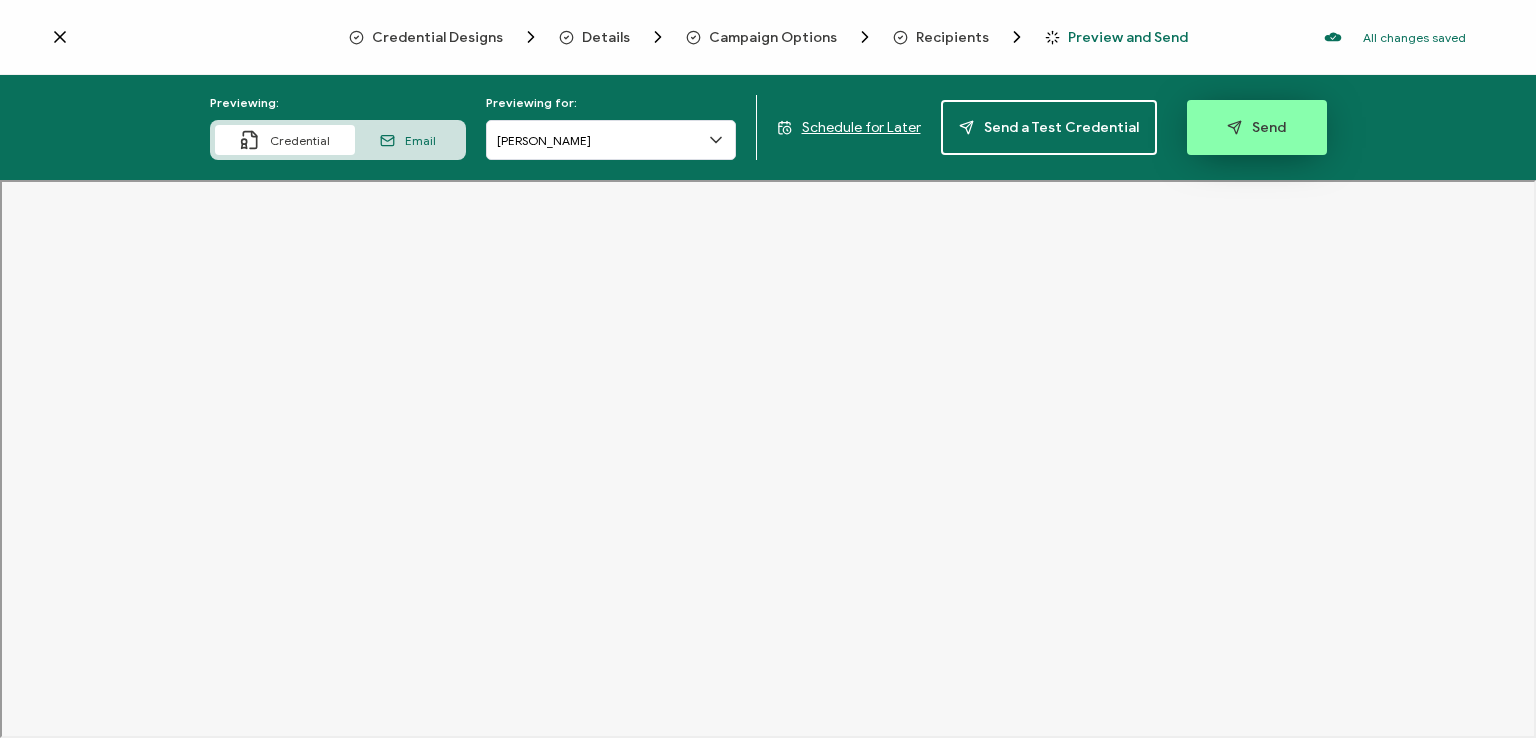 click on "Send" at bounding box center (1256, 127) 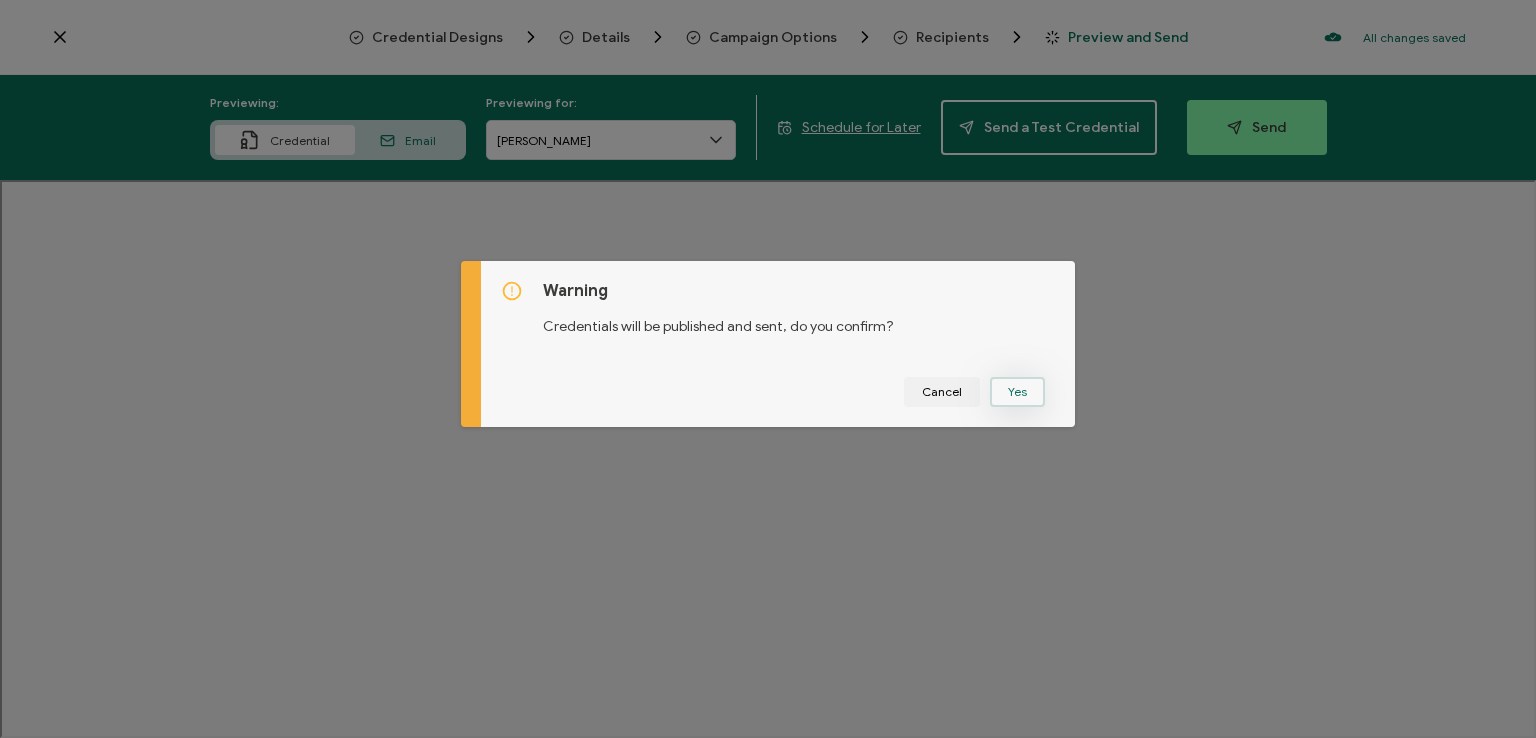 click on "Yes" at bounding box center [1017, 392] 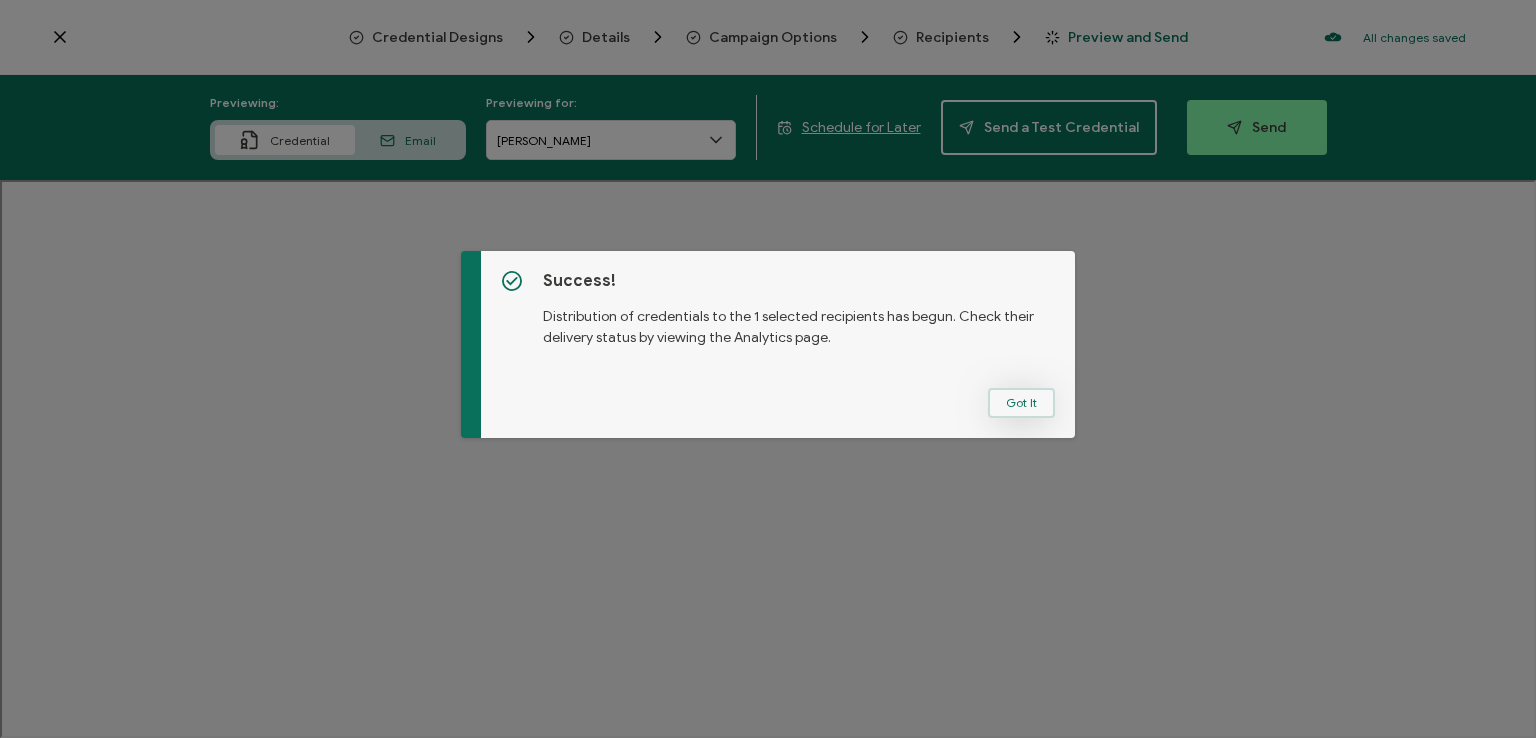 click on "Got It" at bounding box center [1021, 403] 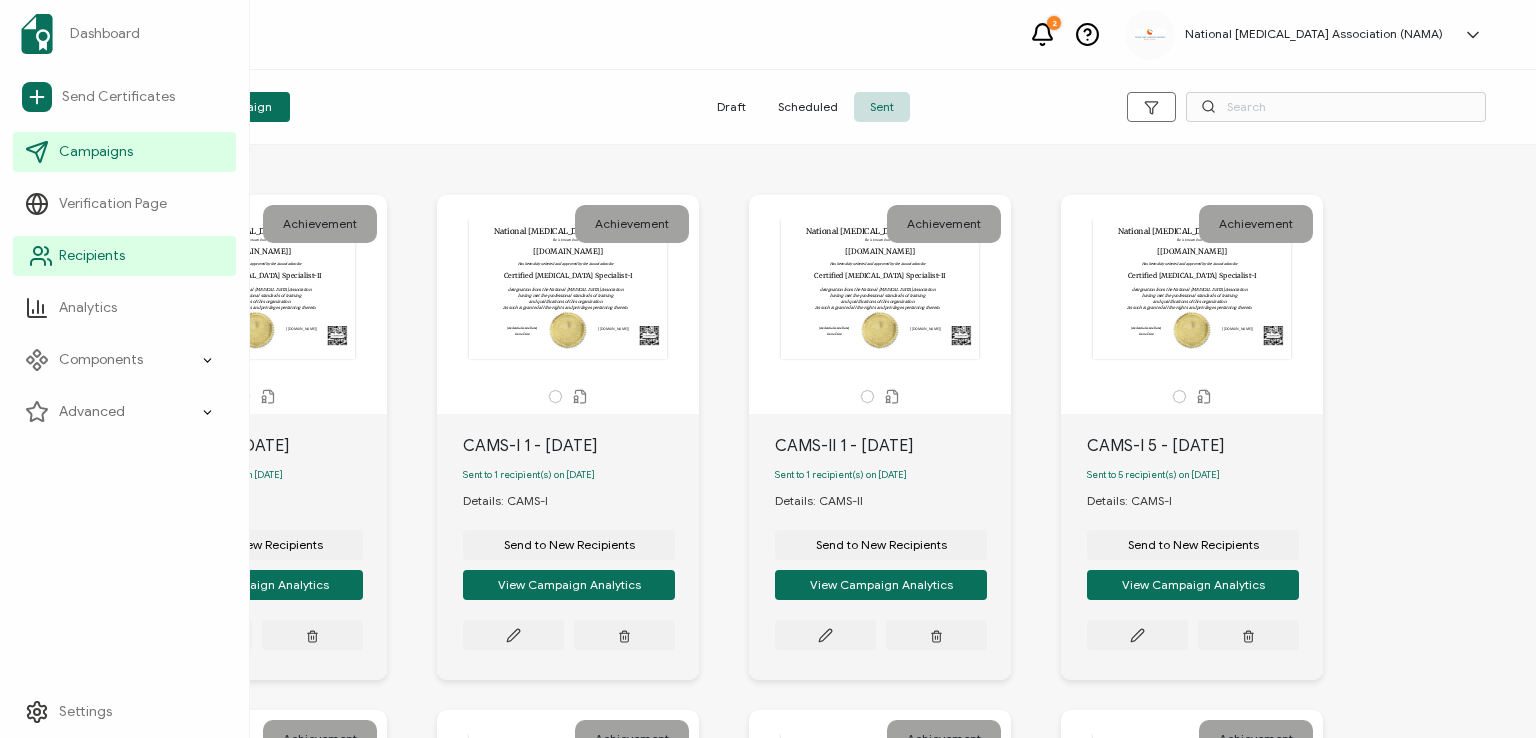 click on "Recipients" at bounding box center (92, 256) 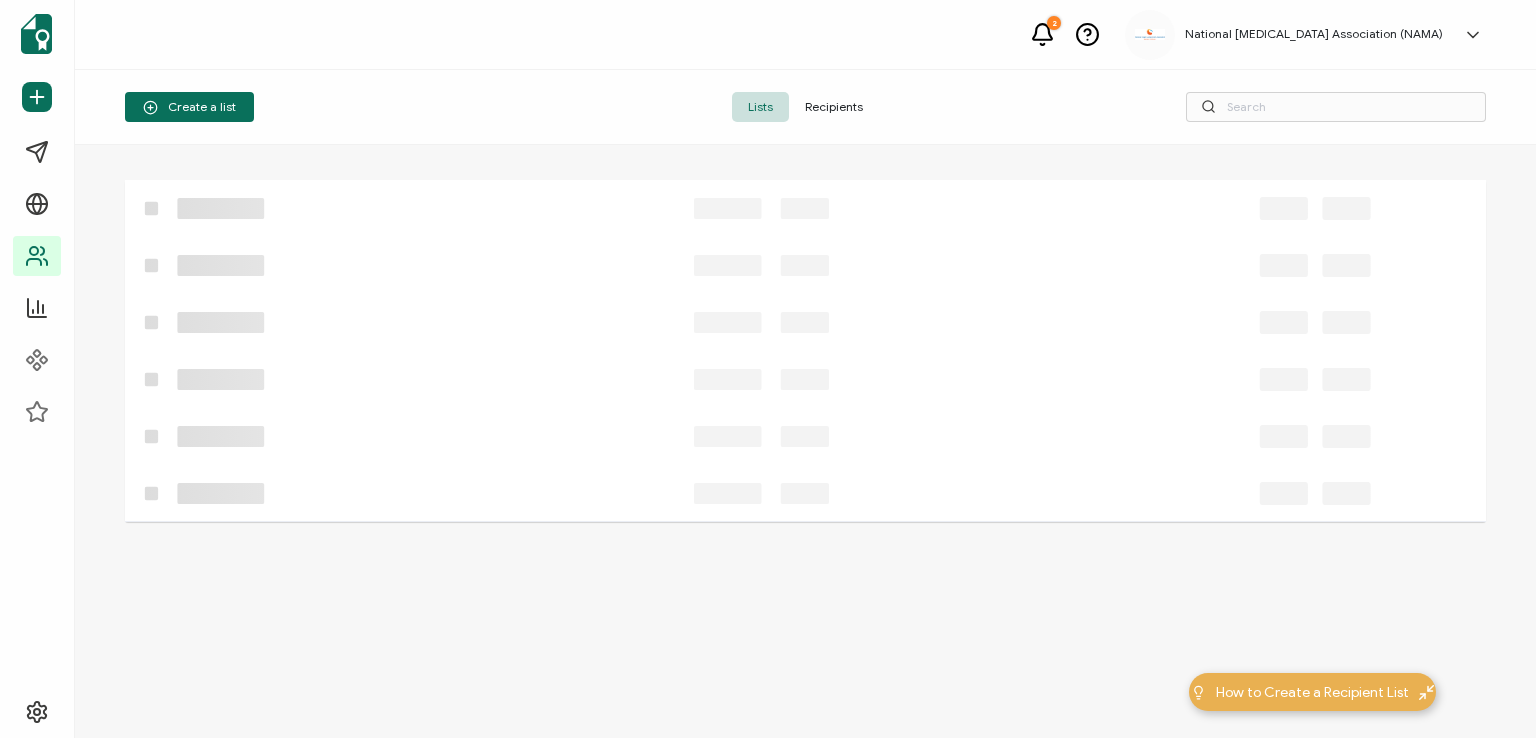 click on "Recipients" at bounding box center (834, 107) 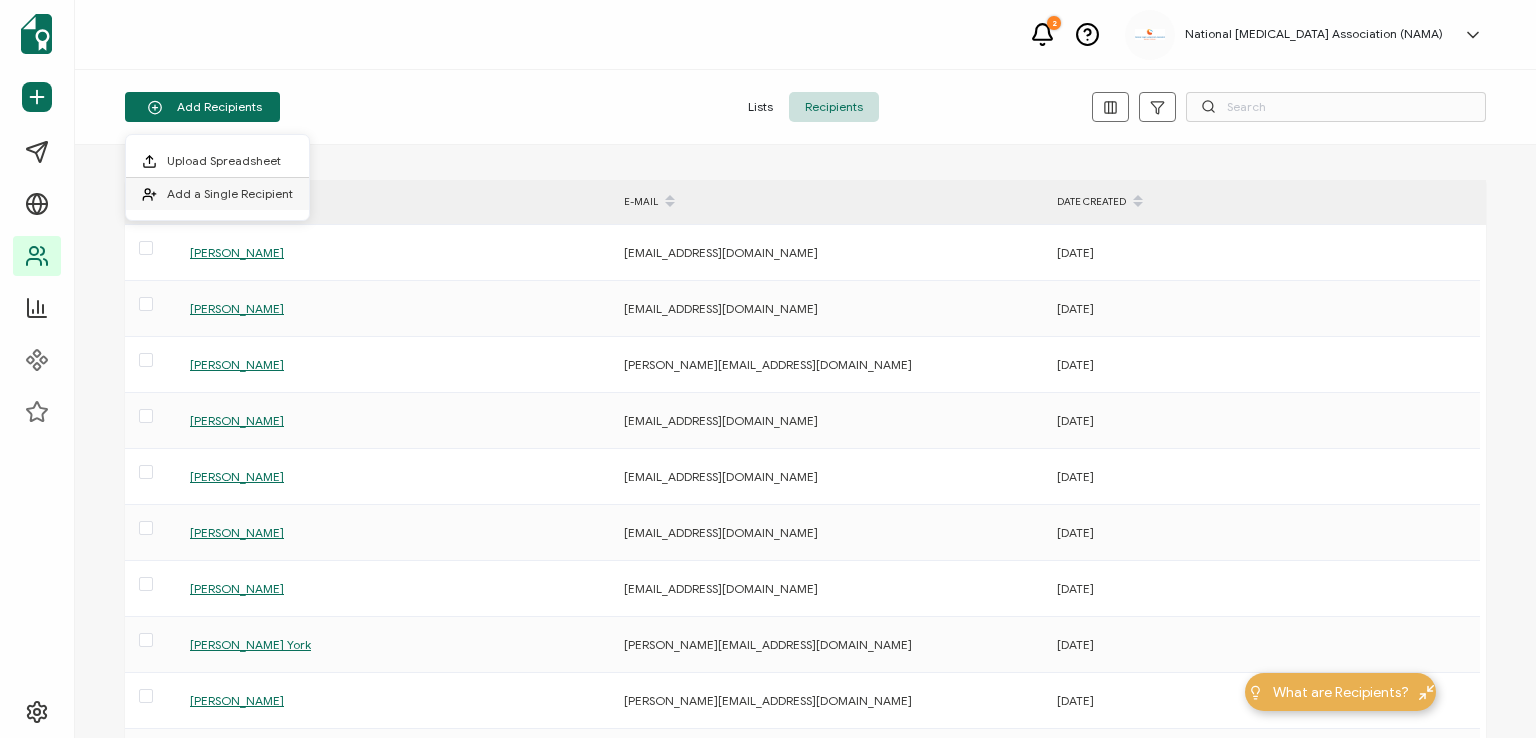 click on "Add a Single Recipient" at bounding box center [230, 193] 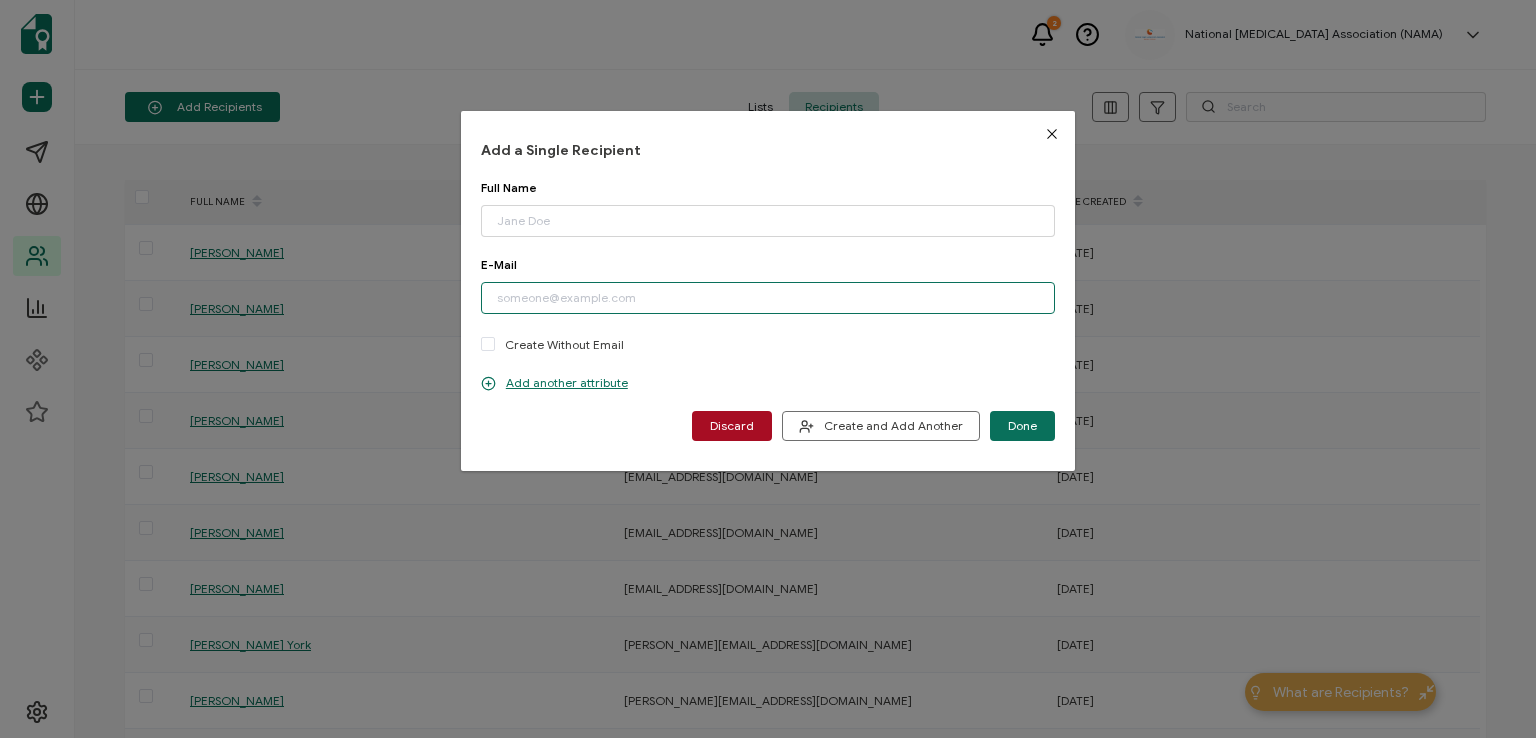 paste on "[EMAIL_ADDRESS][DOMAIN_NAME]" 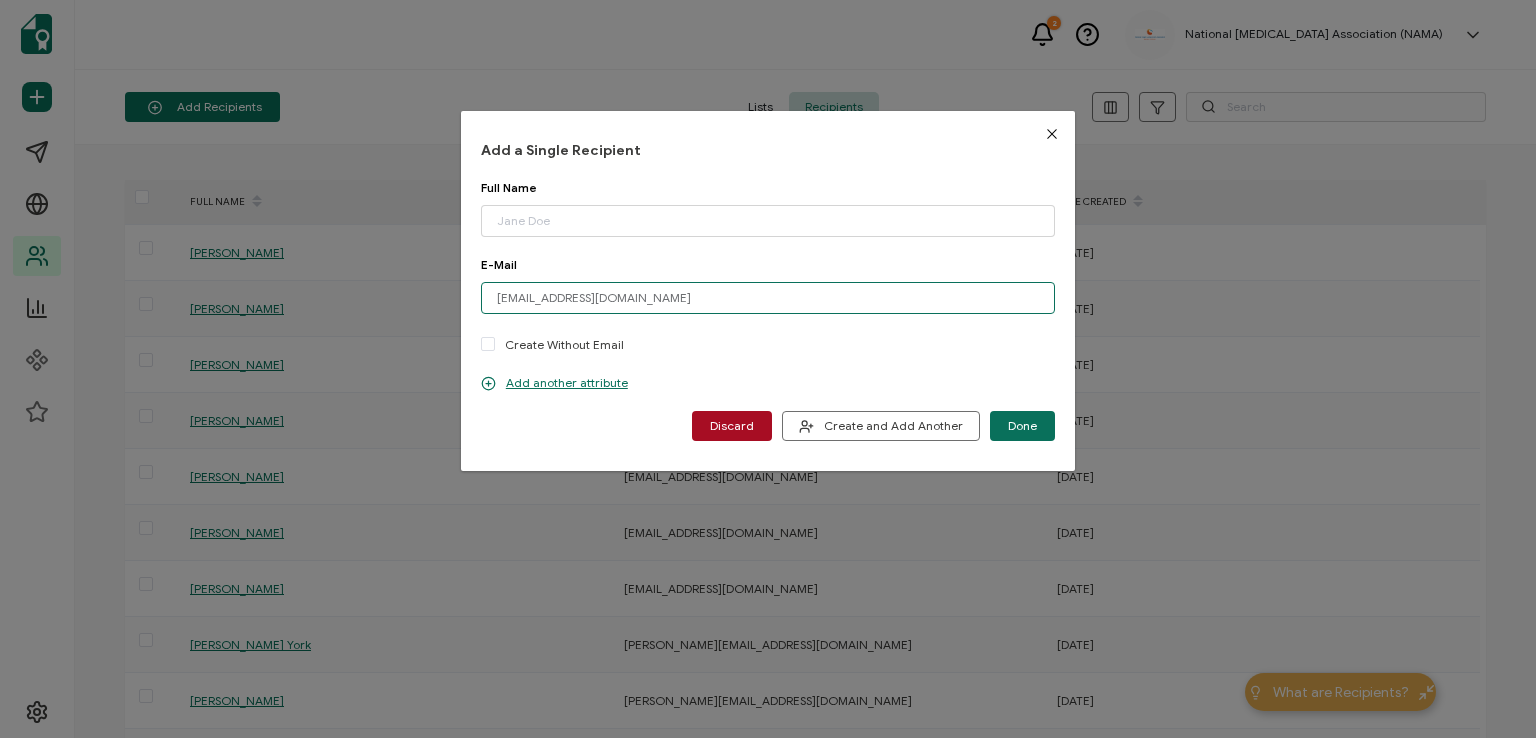 type on "[EMAIL_ADDRESS][DOMAIN_NAME]" 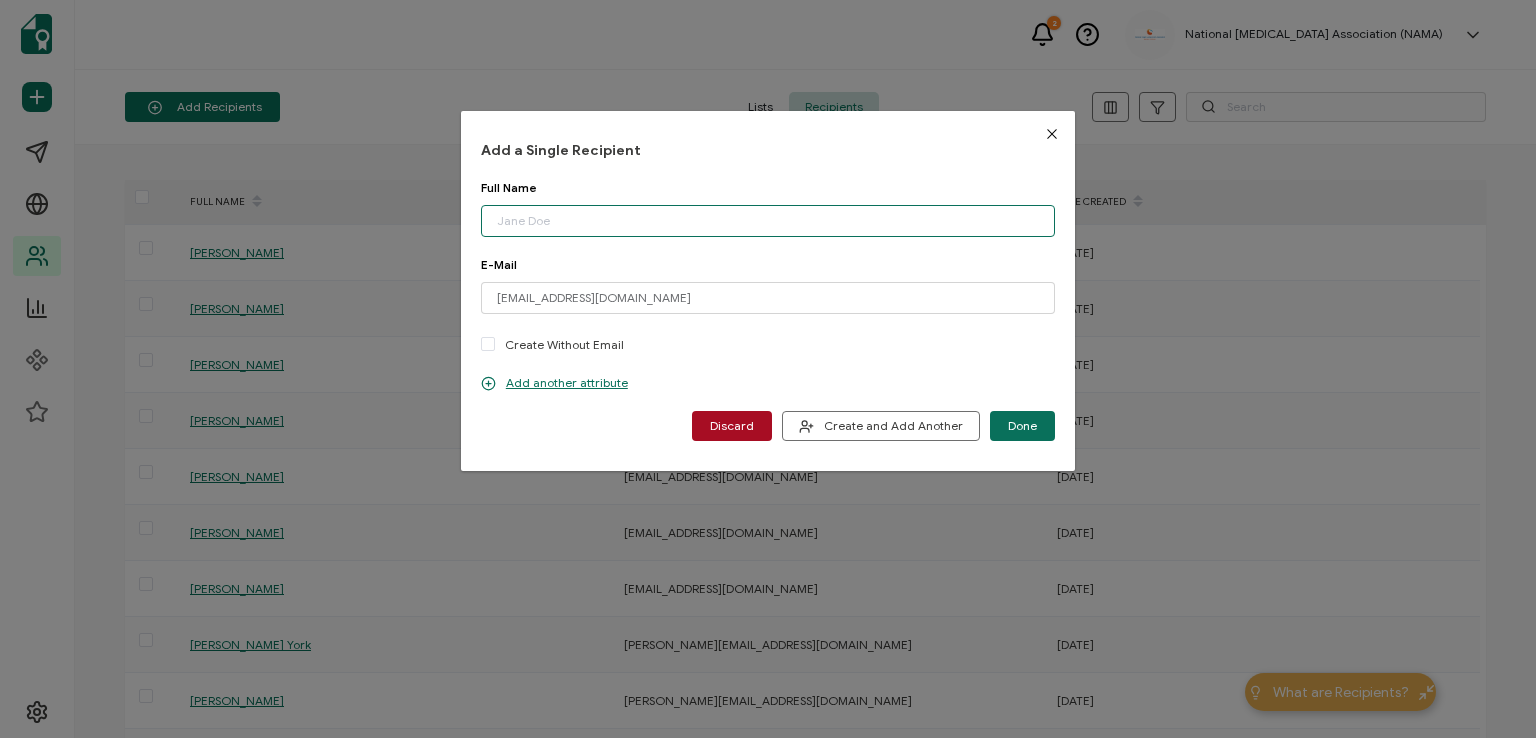 paste on "[PERSON_NAME]" 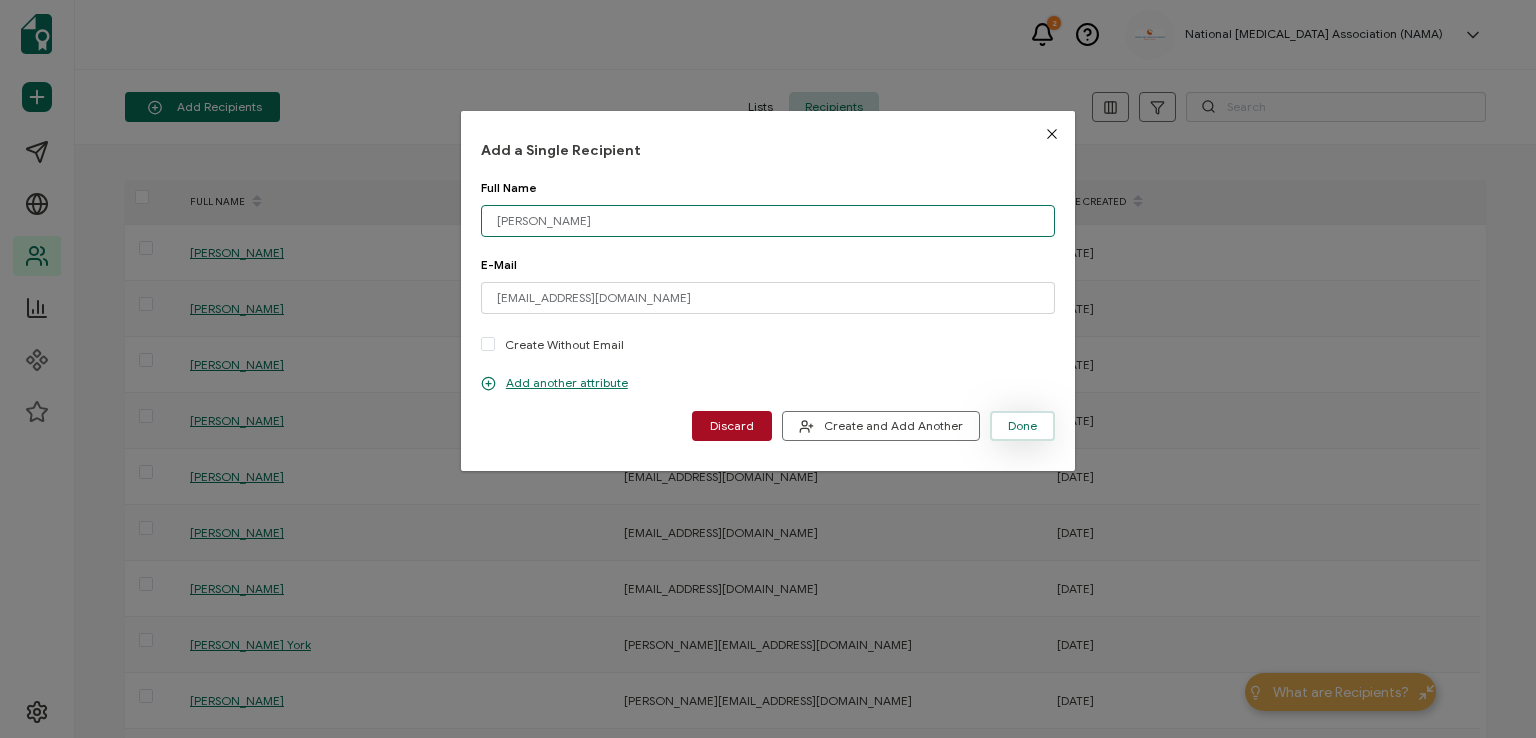 type on "[PERSON_NAME]" 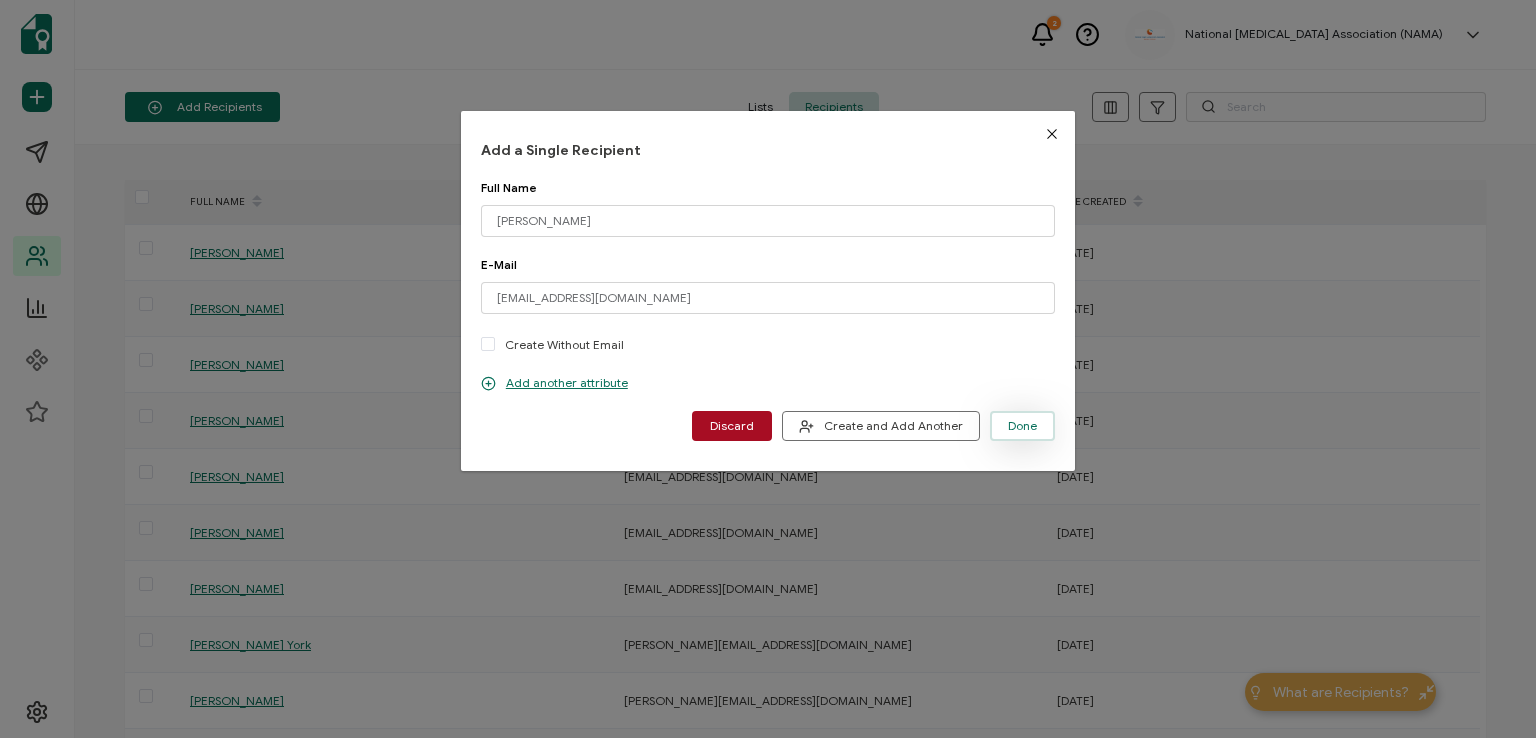 click on "Done" at bounding box center [1022, 426] 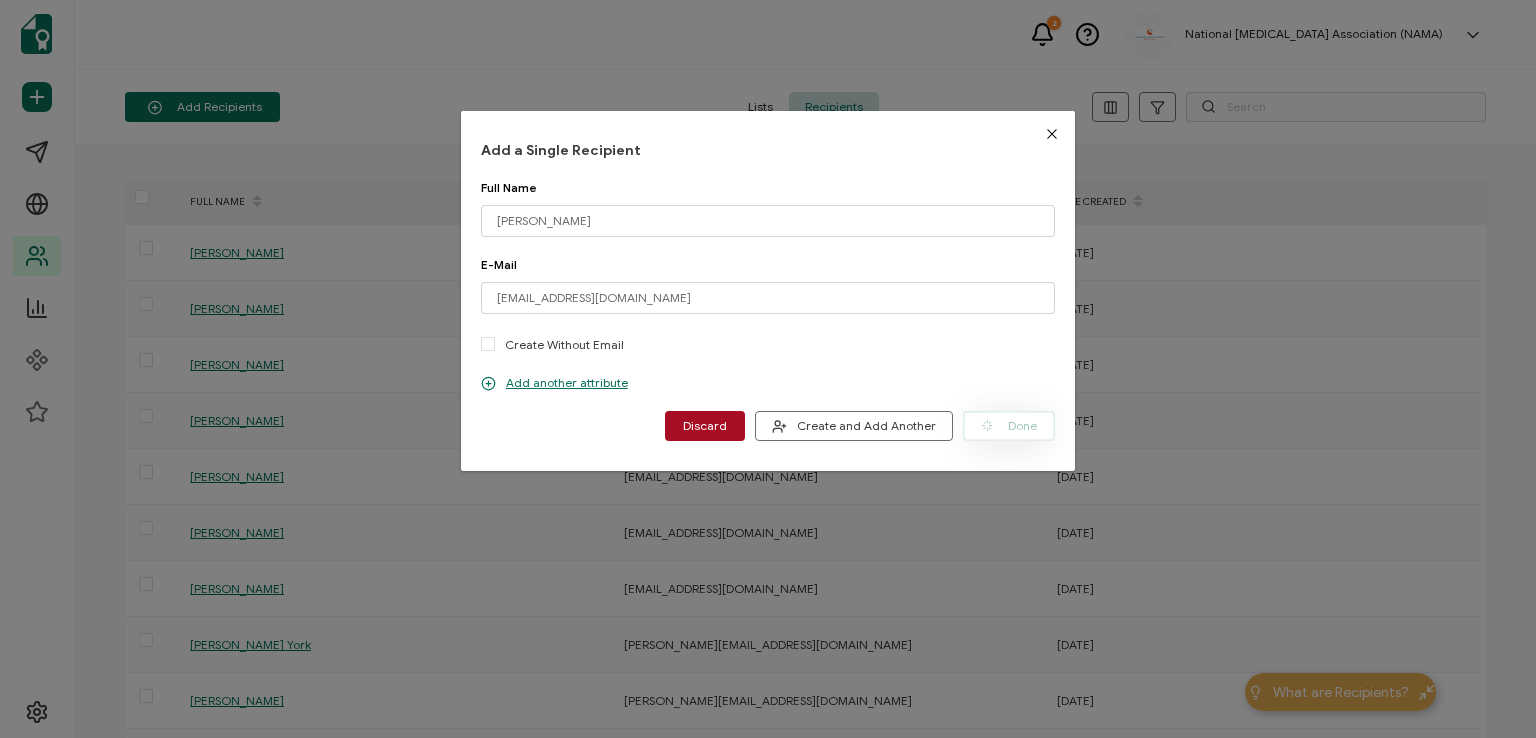 type 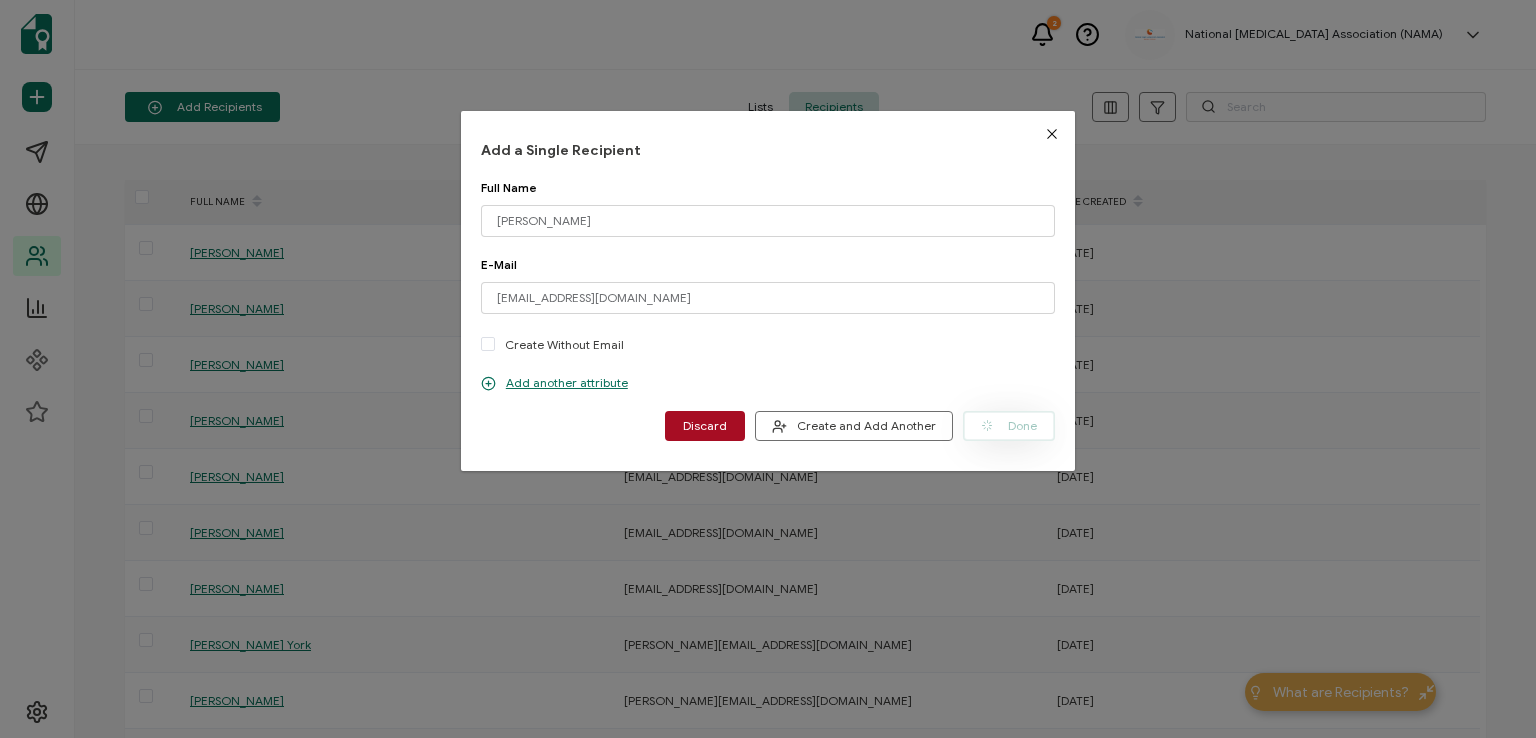 type 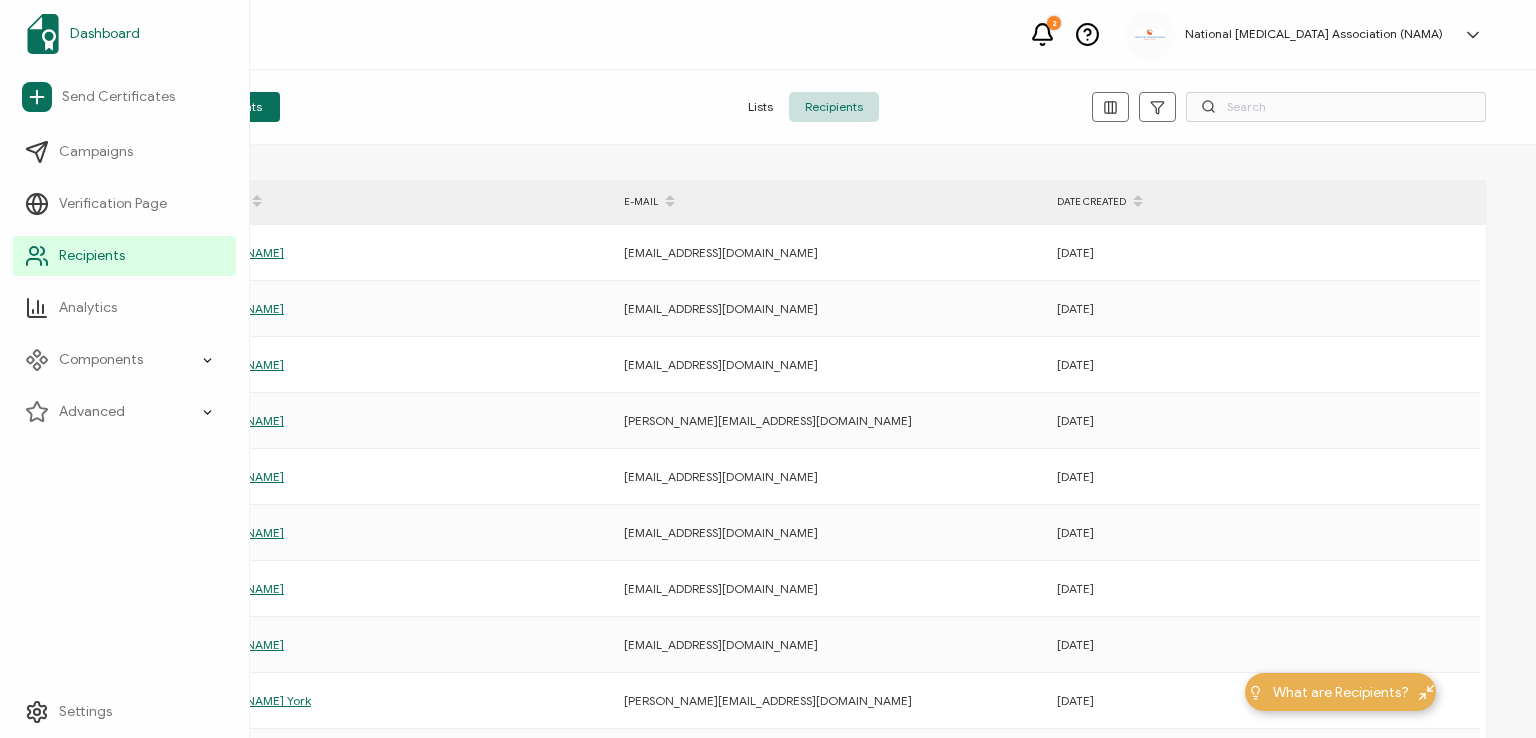 click on "Dashboard" at bounding box center [105, 34] 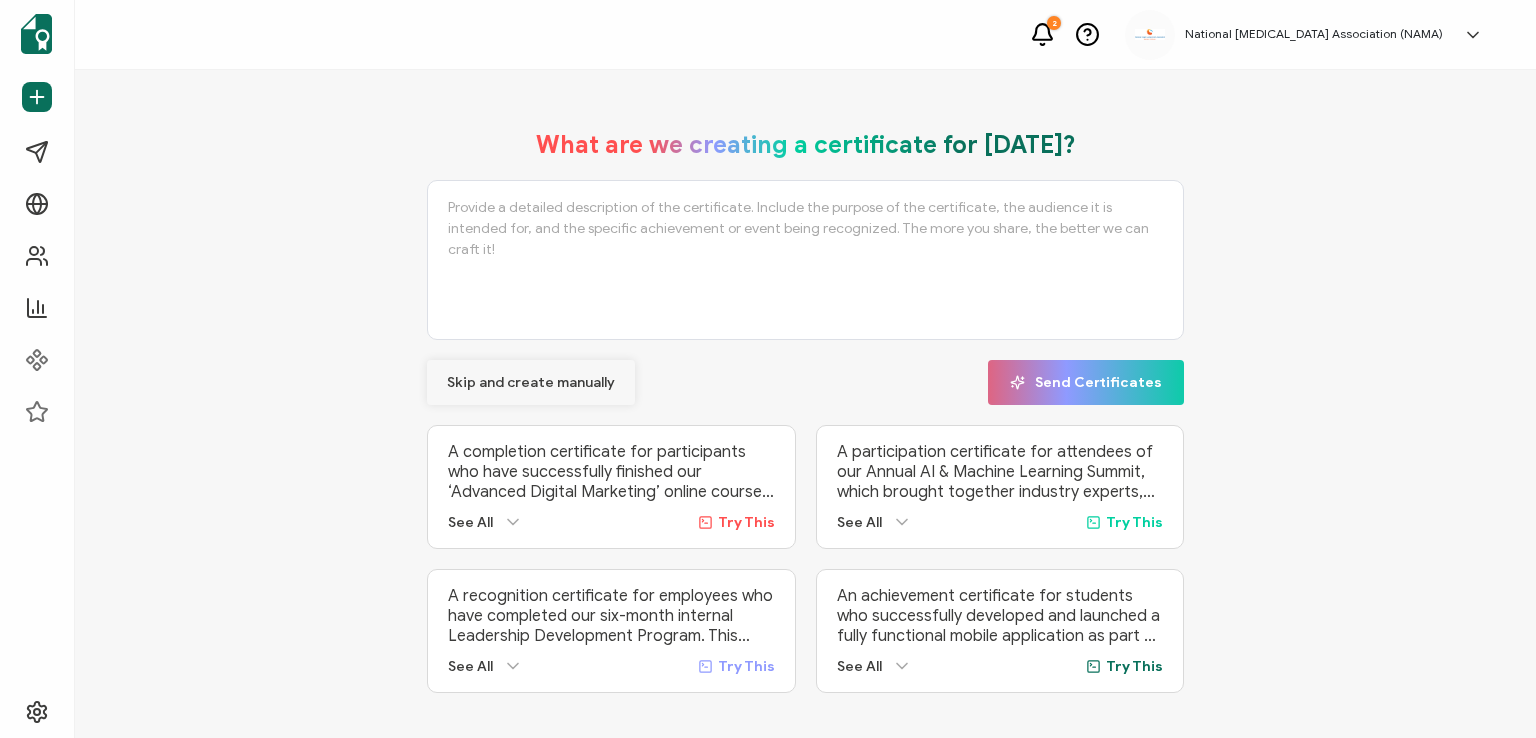 click on "Skip and create manually" at bounding box center (531, 383) 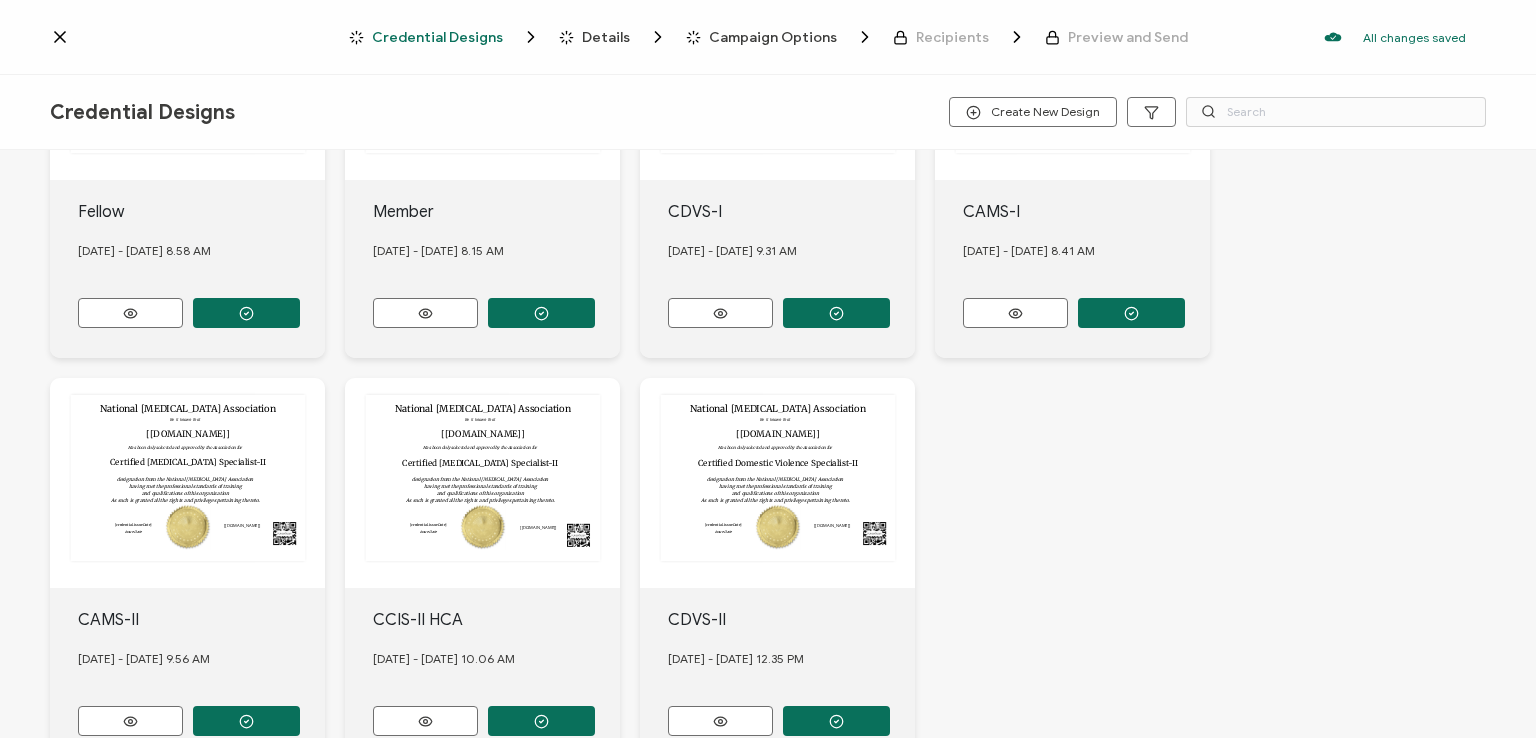 scroll, scrollTop: 563, scrollLeft: 0, axis: vertical 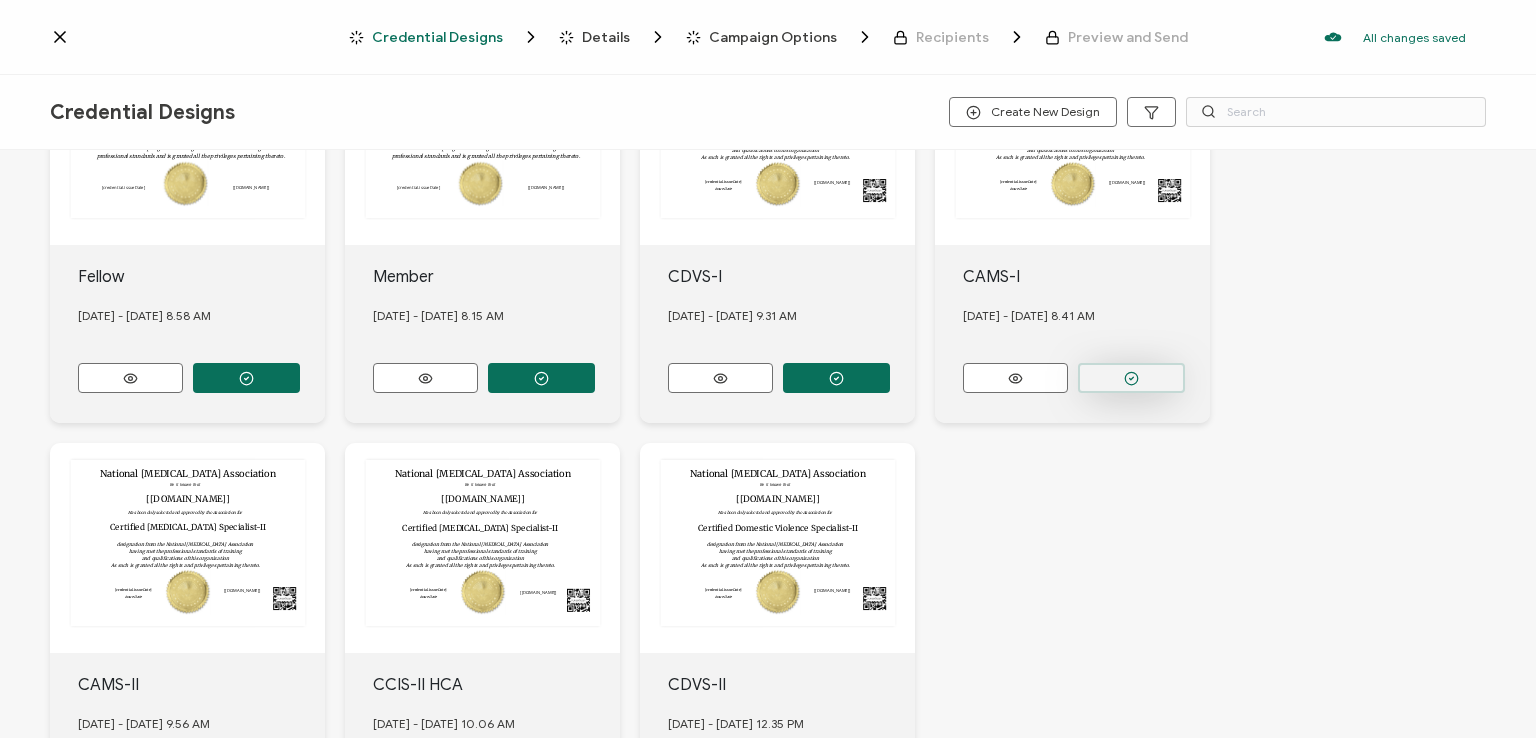 click 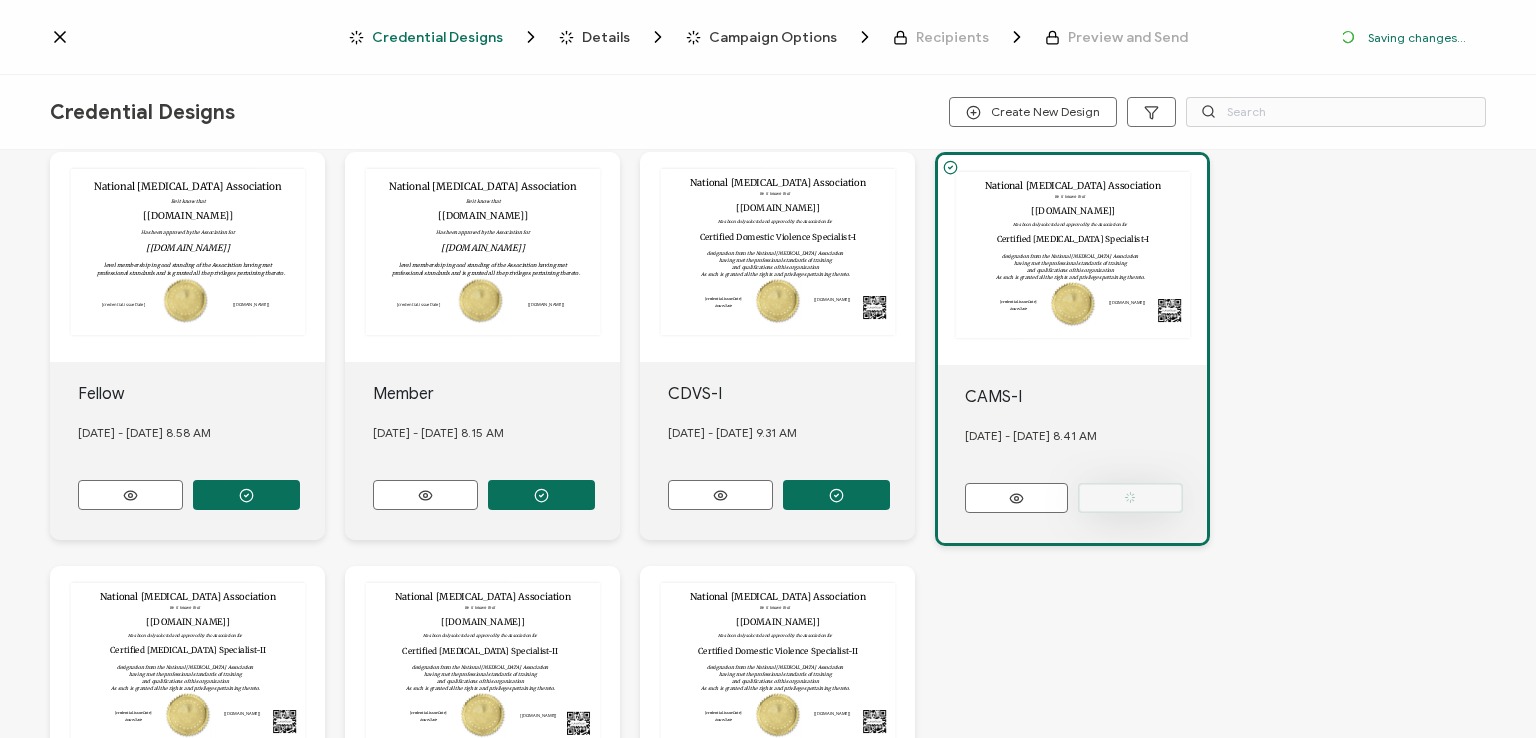 scroll, scrollTop: 680, scrollLeft: 0, axis: vertical 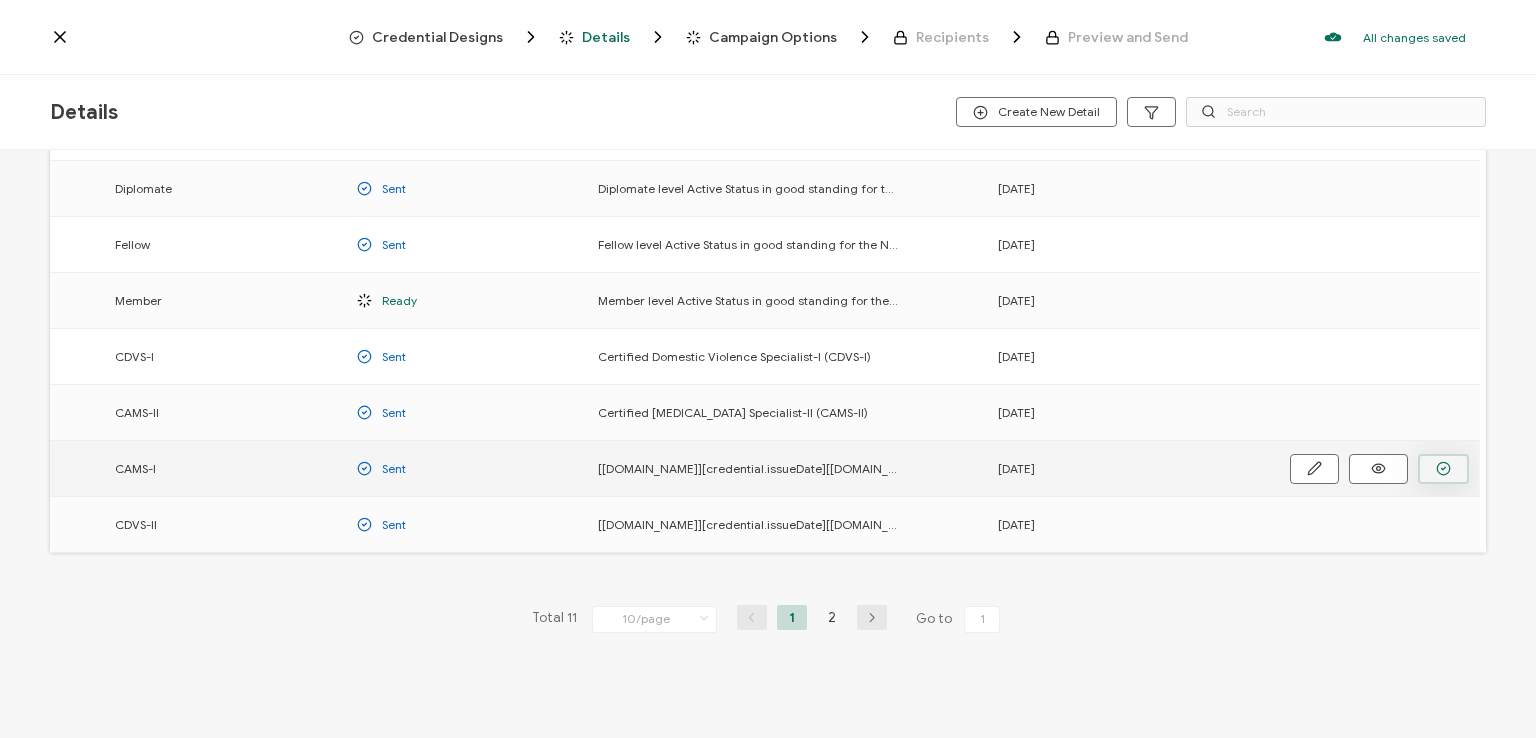 click 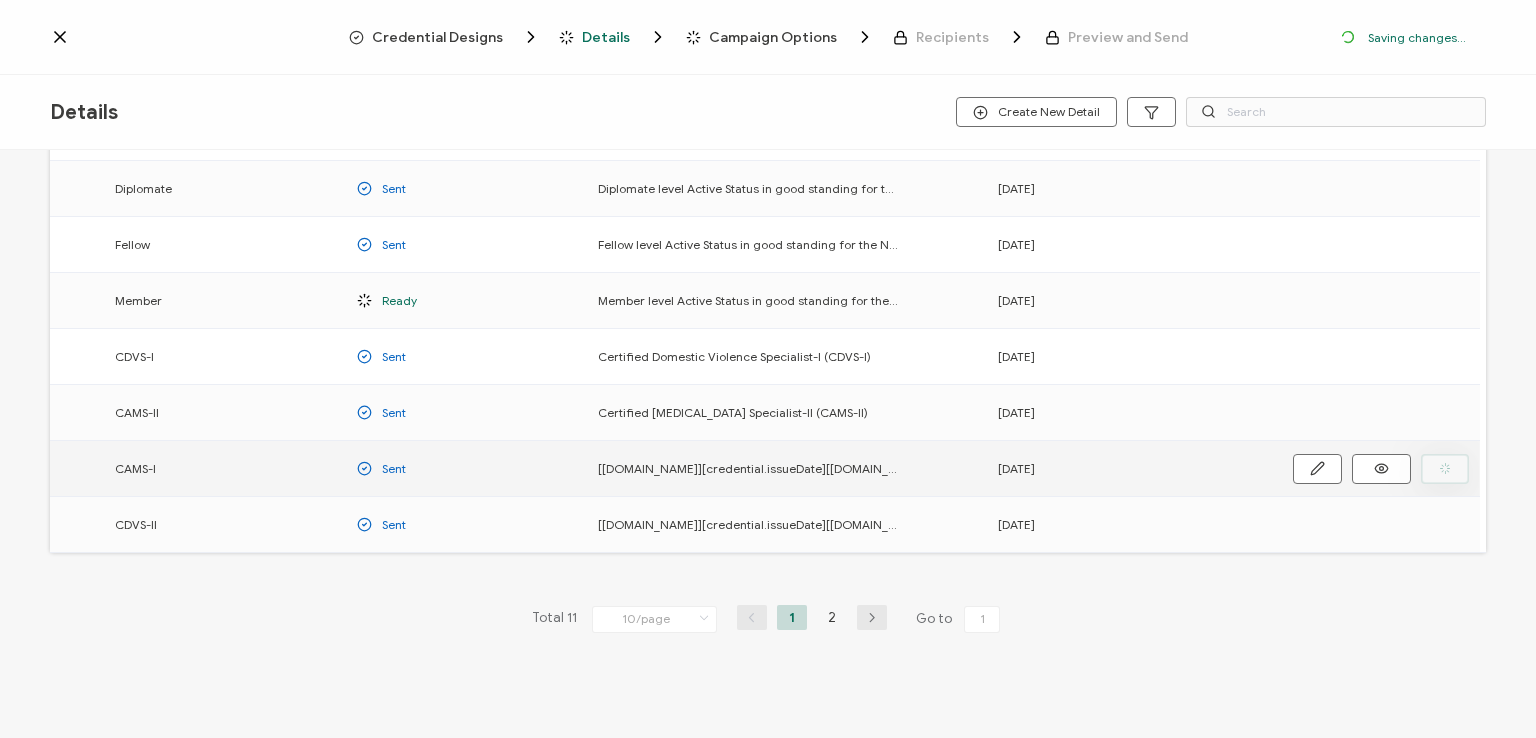 scroll, scrollTop: 329, scrollLeft: 0, axis: vertical 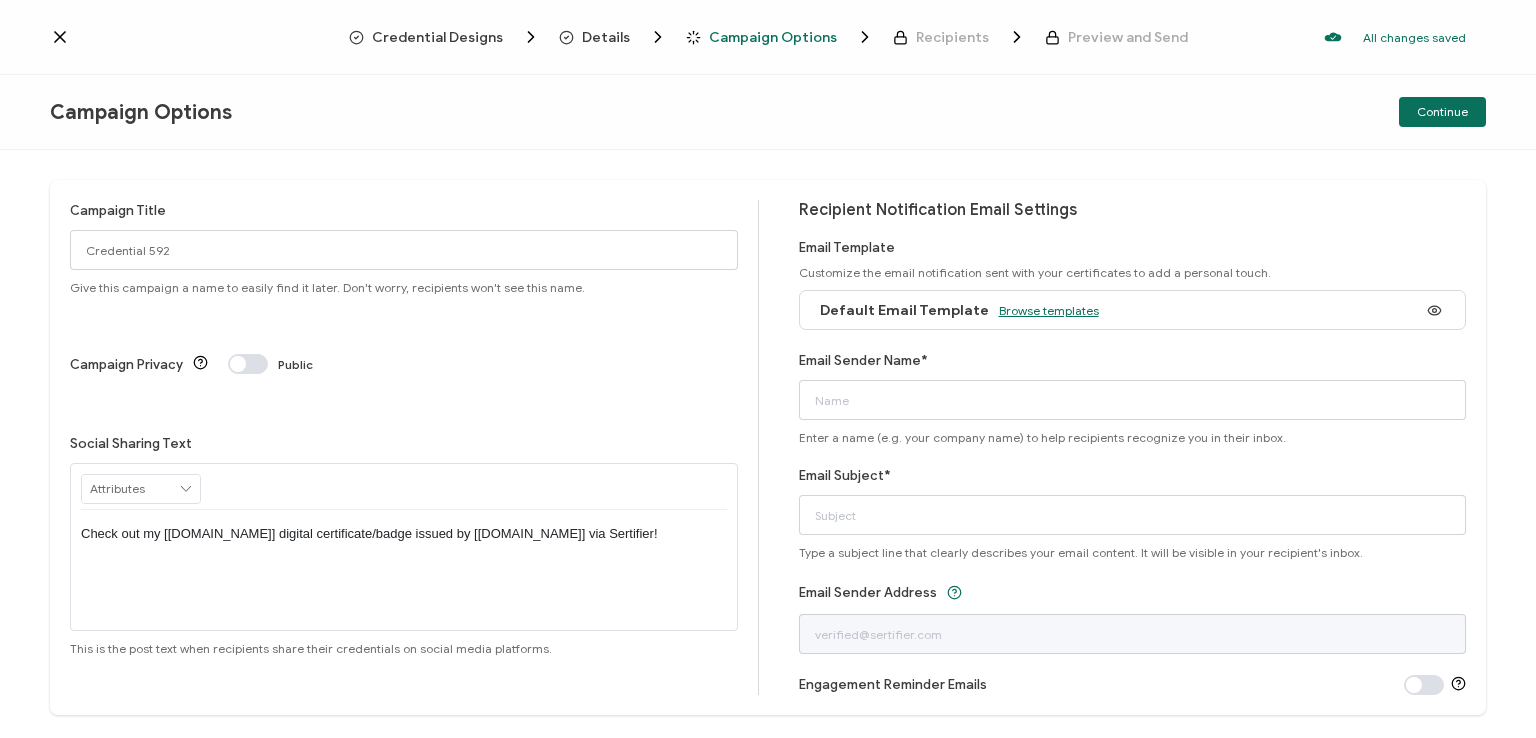 click on "Browse templates" at bounding box center (1049, 310) 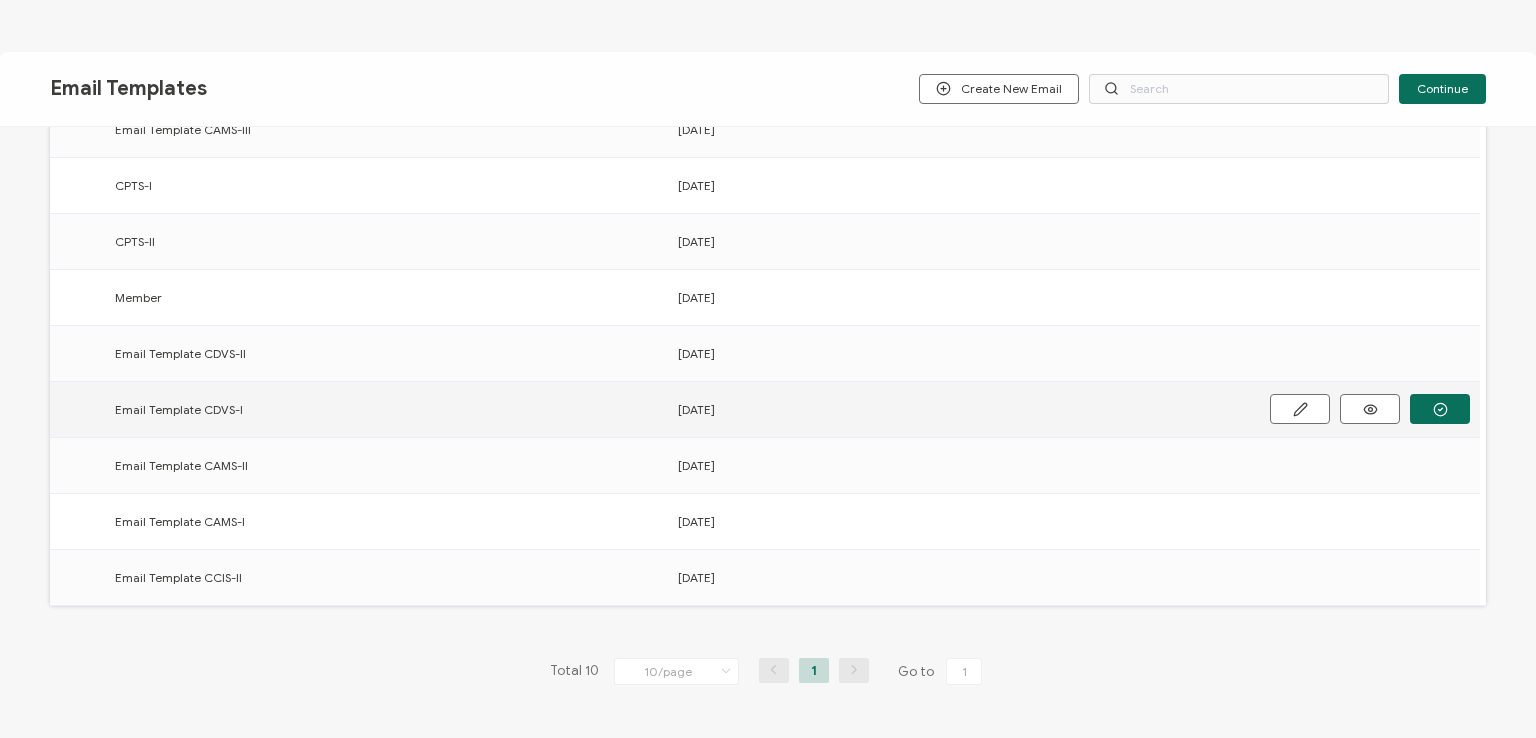 scroll, scrollTop: 300, scrollLeft: 0, axis: vertical 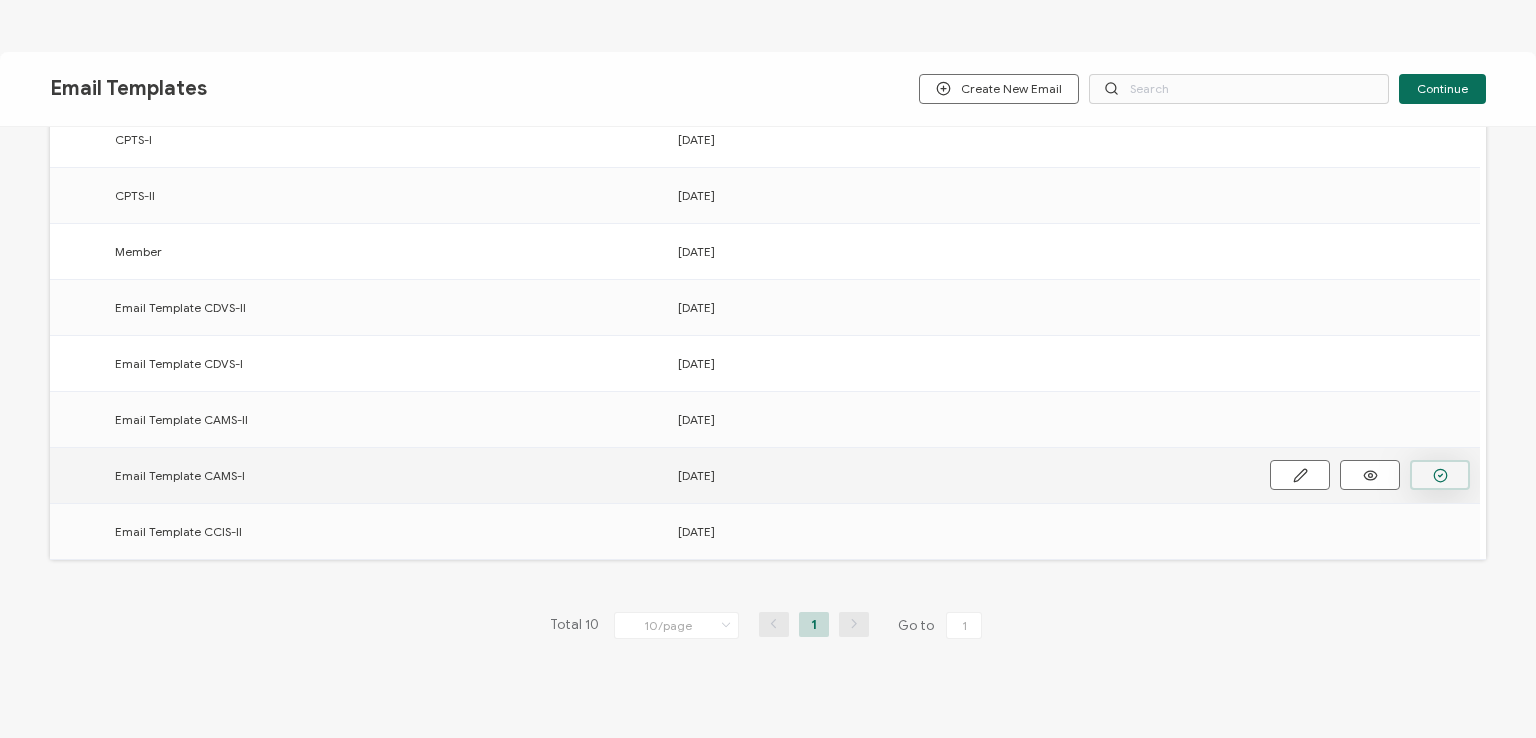 click at bounding box center (0, 0) 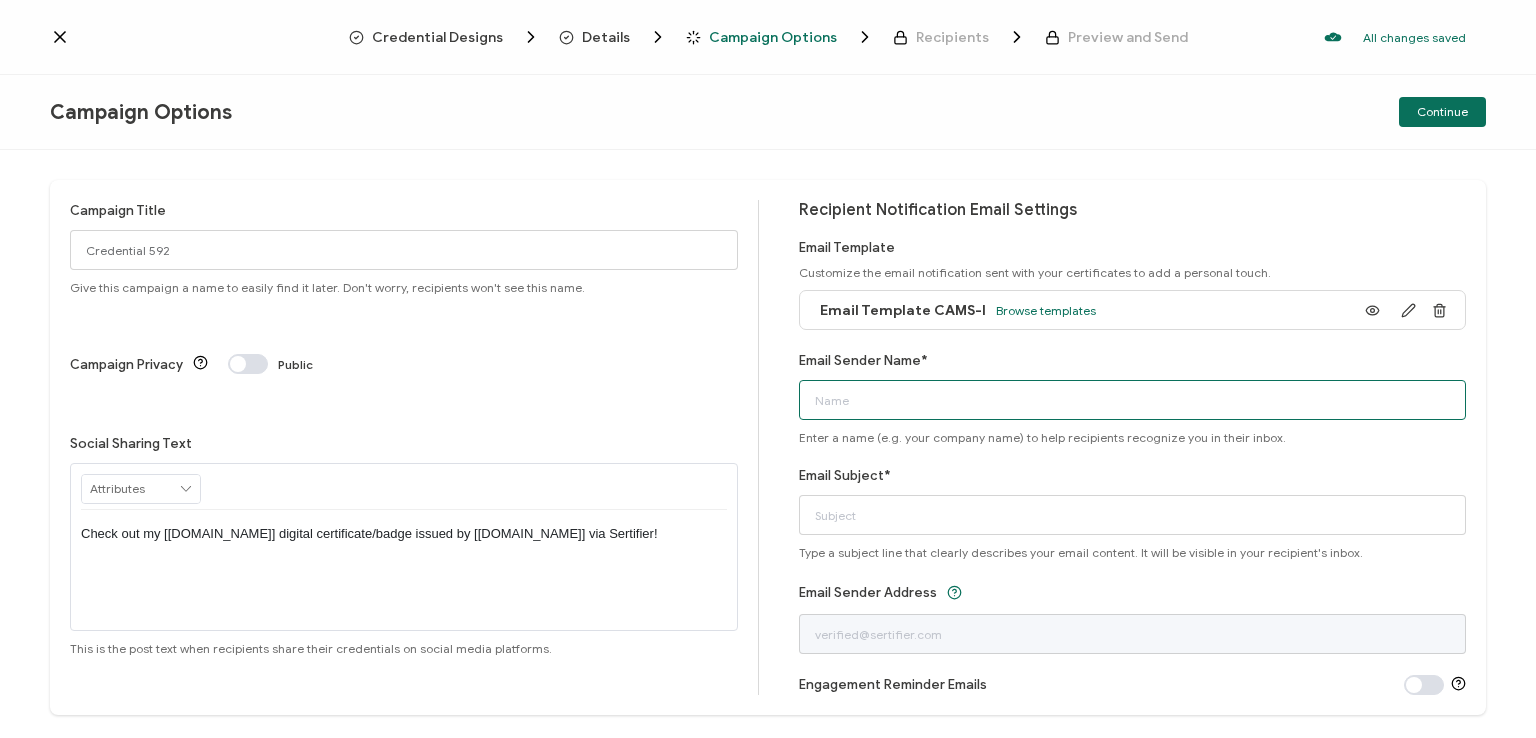 click on "Email Sender Name*" at bounding box center [1133, 400] 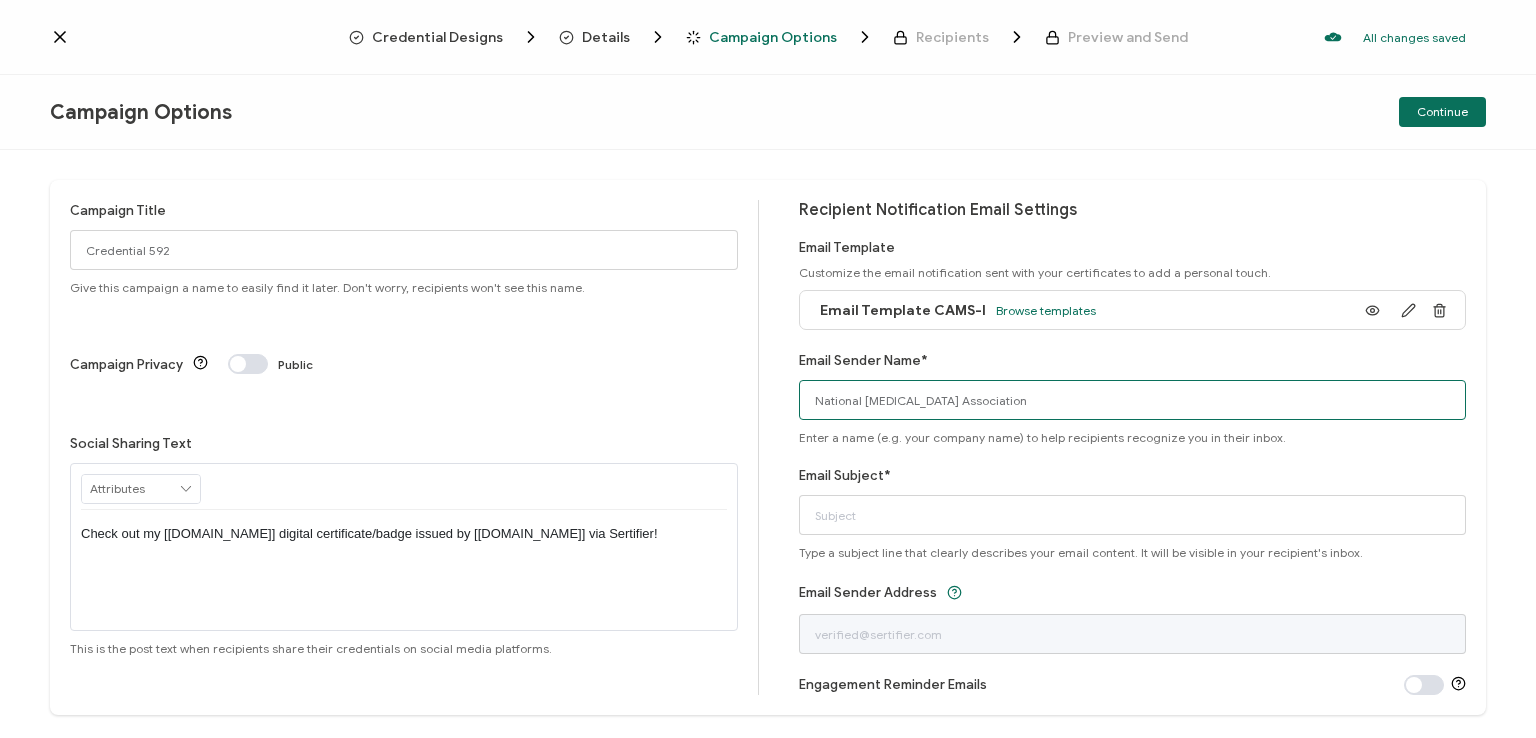 type on "National [MEDICAL_DATA] Association" 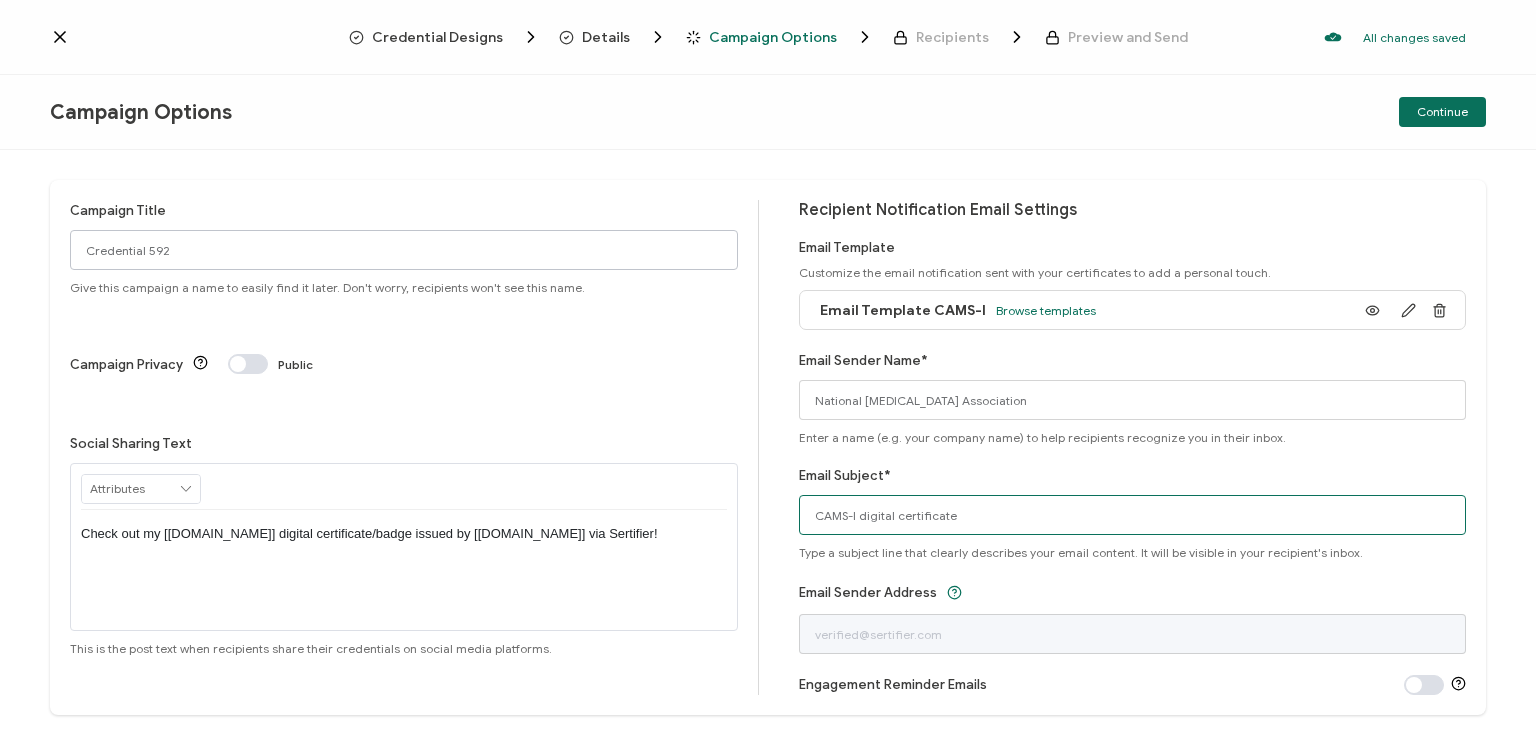 type on "CAMS-I digital certificate" 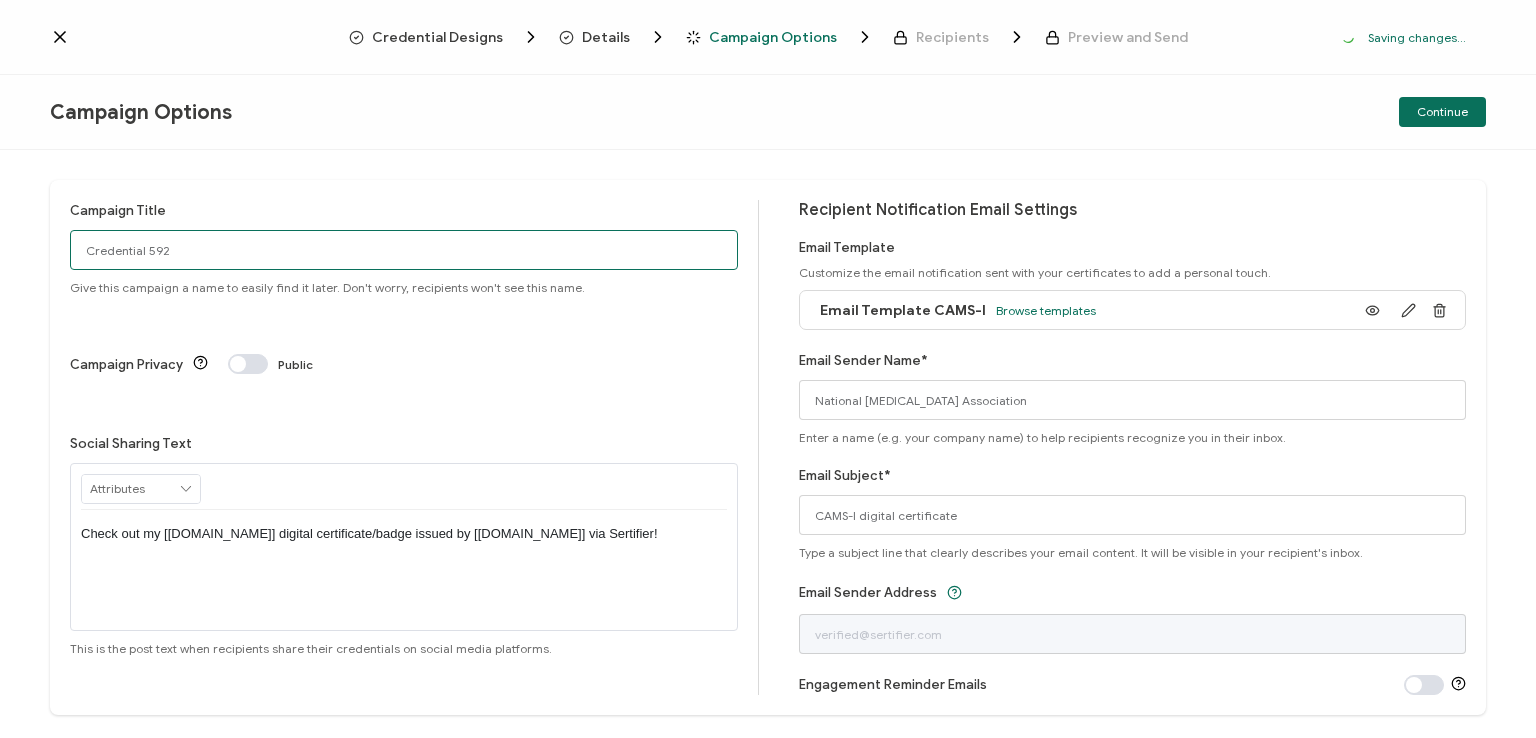 drag, startPoint x: 220, startPoint y: 250, endPoint x: 57, endPoint y: 247, distance: 163.0276 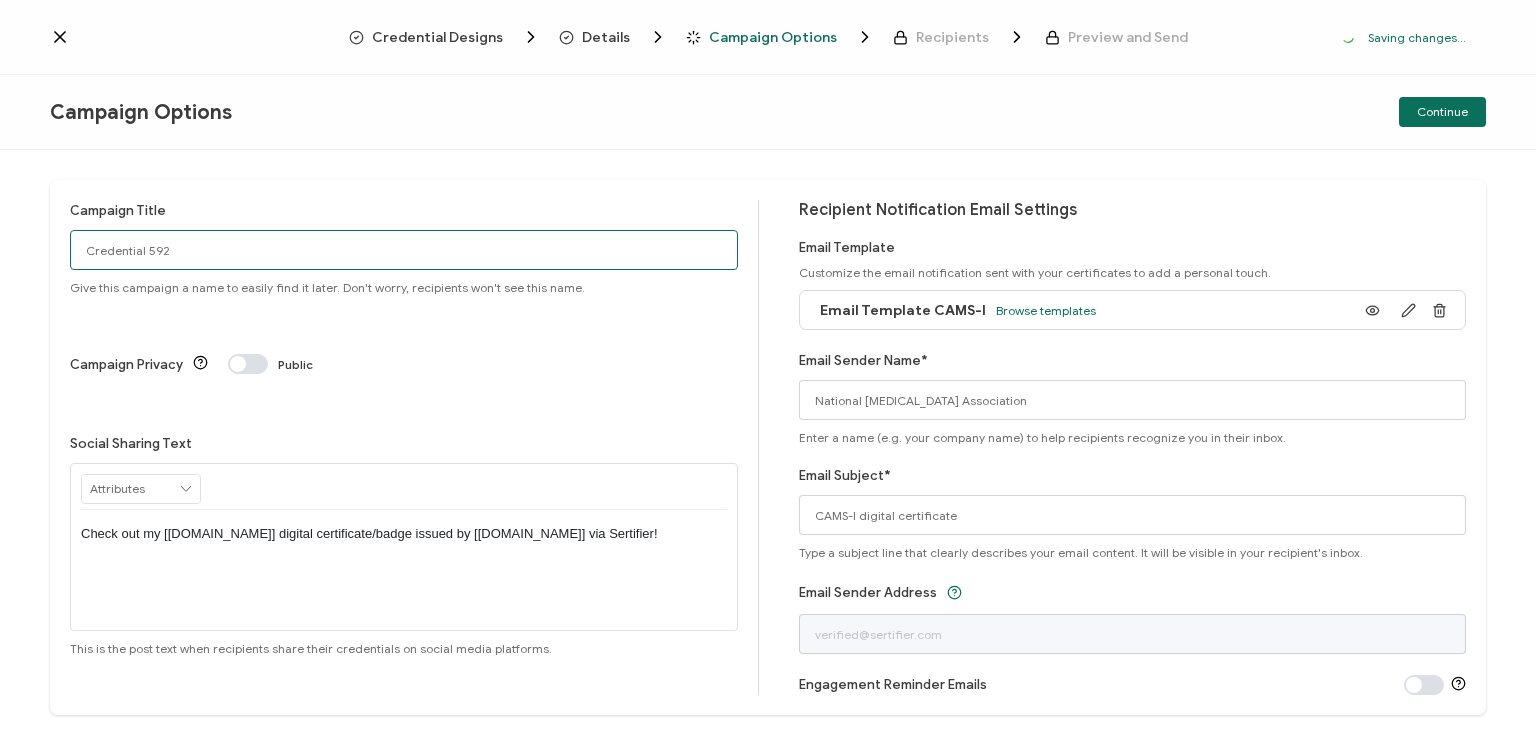 click on "Campaign Title
Credential 592     Give this campaign a name to easily find it later. Don't worry, recipients won't see this name.
Campaign Privacy
Public
Social Sharing Text
RECIPIENT
Recipient Name
Recipient E-Mail
CREDENTIAL
Credential ID
Issue Date
Credential Name
Credential Desciption
Expire Date
ISSUER
Issuer Name
CUSTOM
First Name
Create New Attribute" at bounding box center [768, 447] 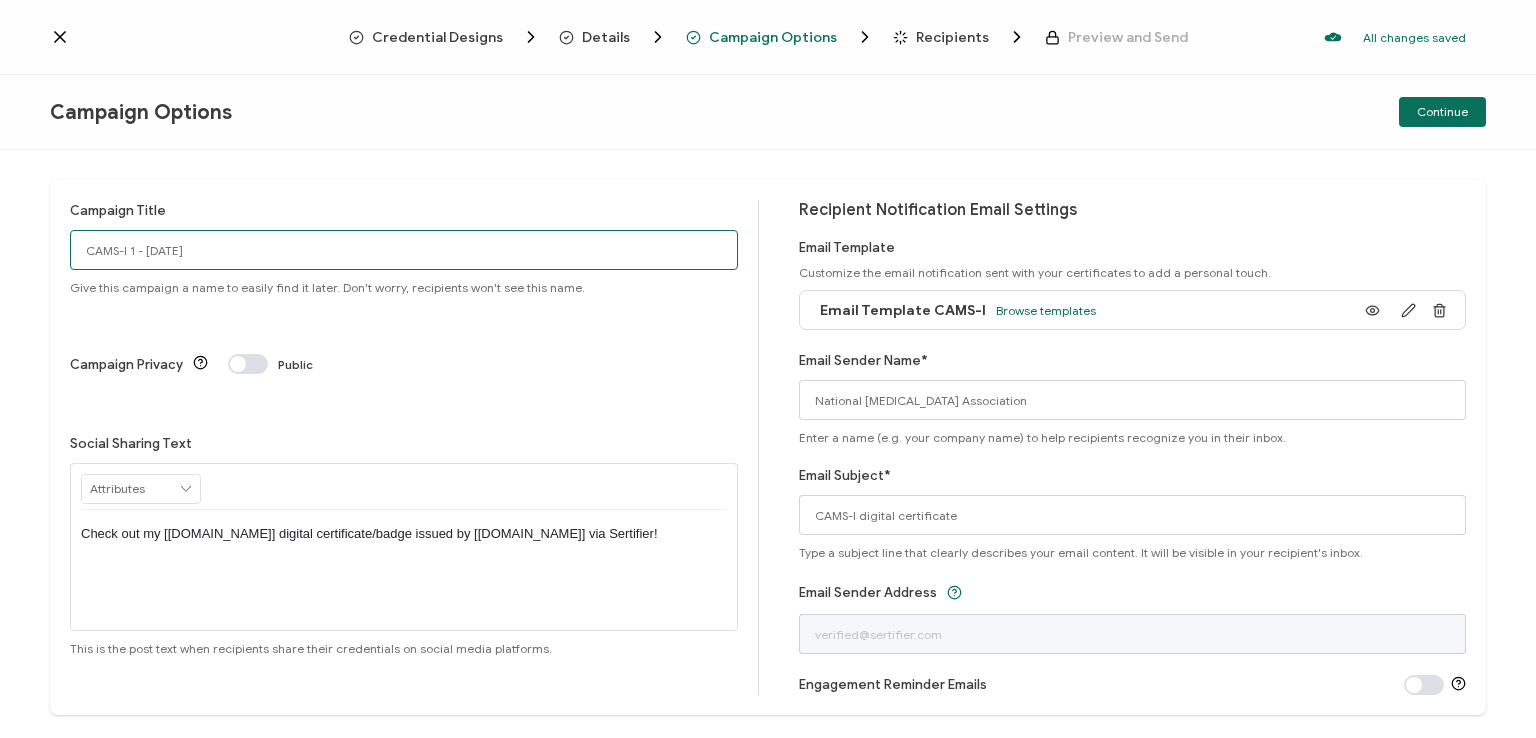 type on "CAMS-I 1 - [DATE]" 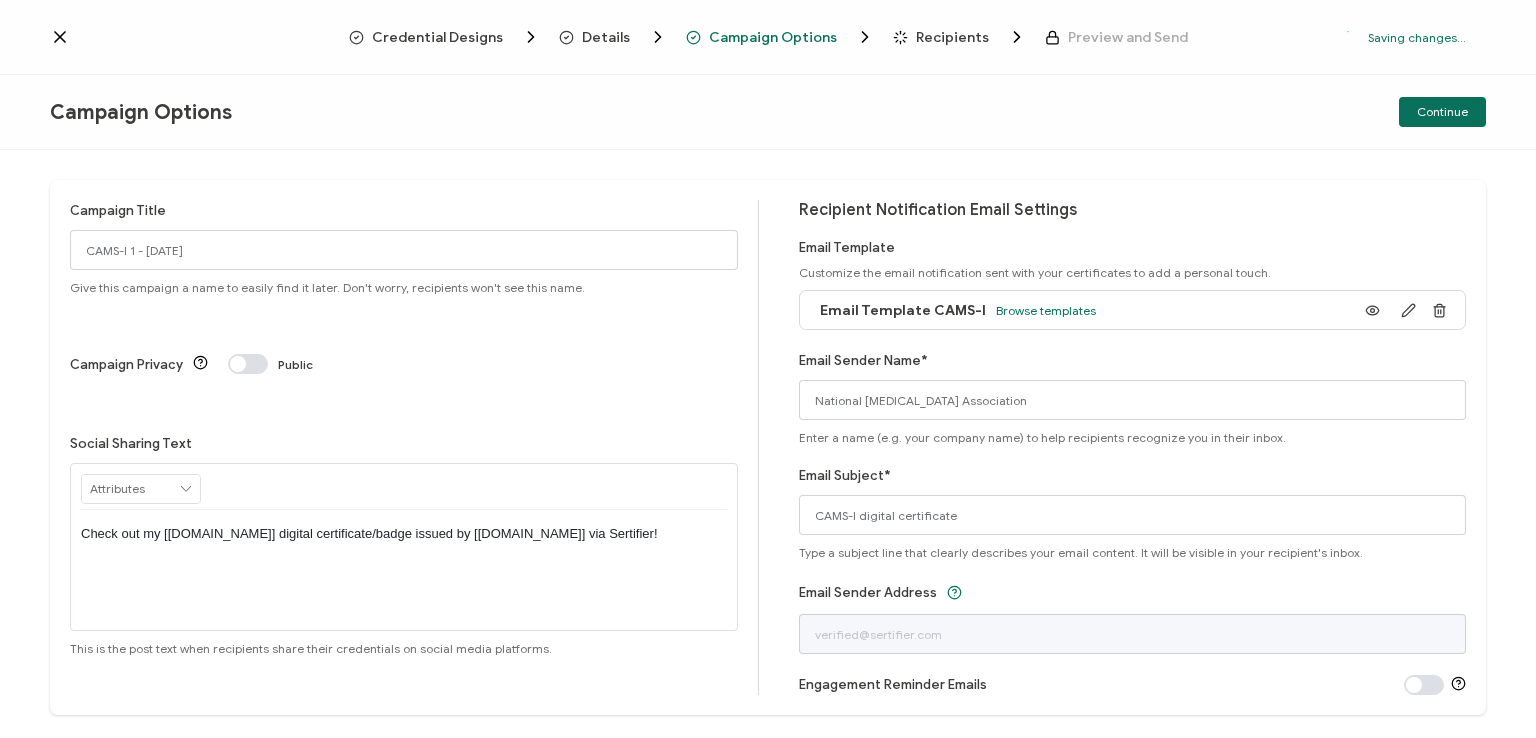 click on "Check out my [[DOMAIN_NAME]] digital certificate/badge issued by [[DOMAIN_NAME]] via Sertifier!" at bounding box center (404, 534) 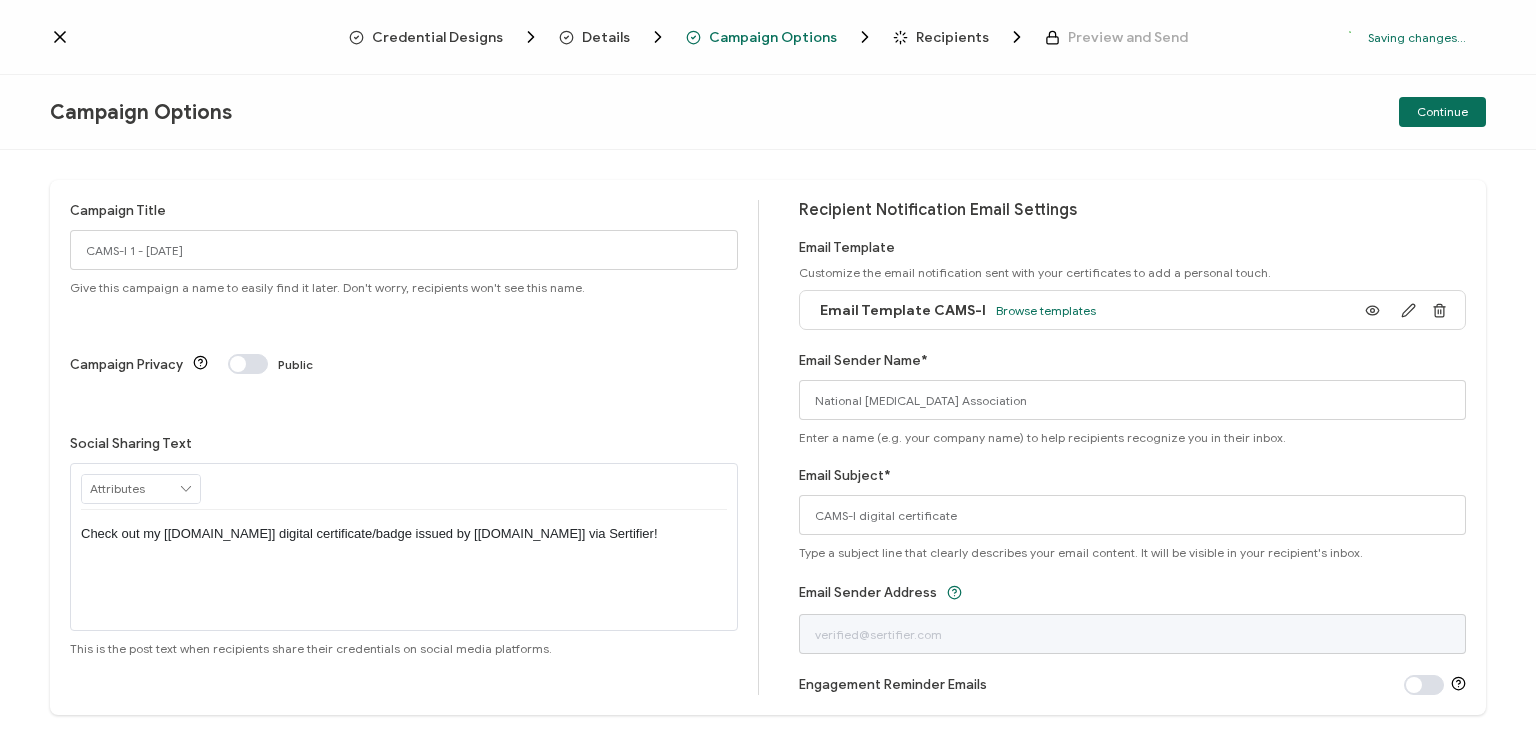 type 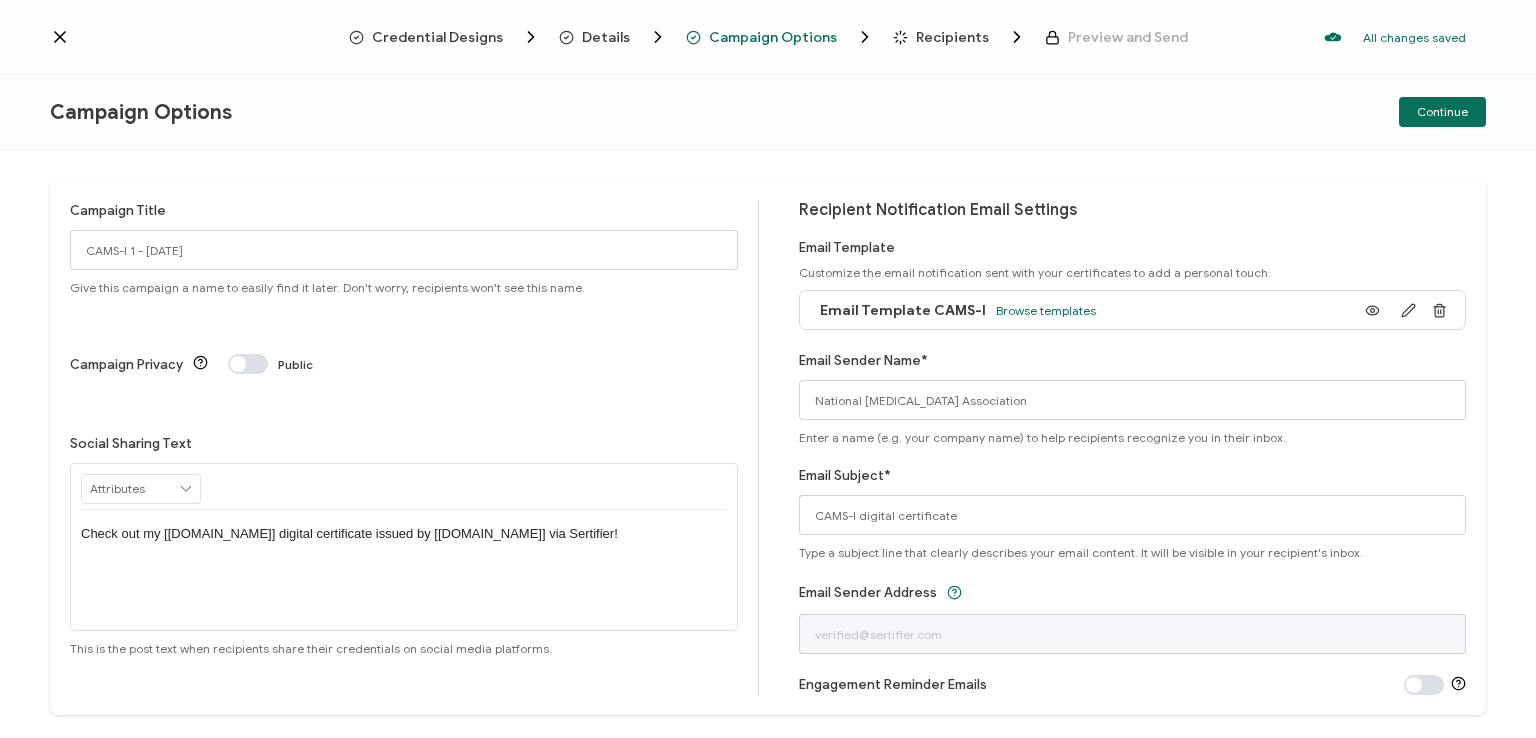 click on "Campaign Options
Continue" at bounding box center [768, 112] 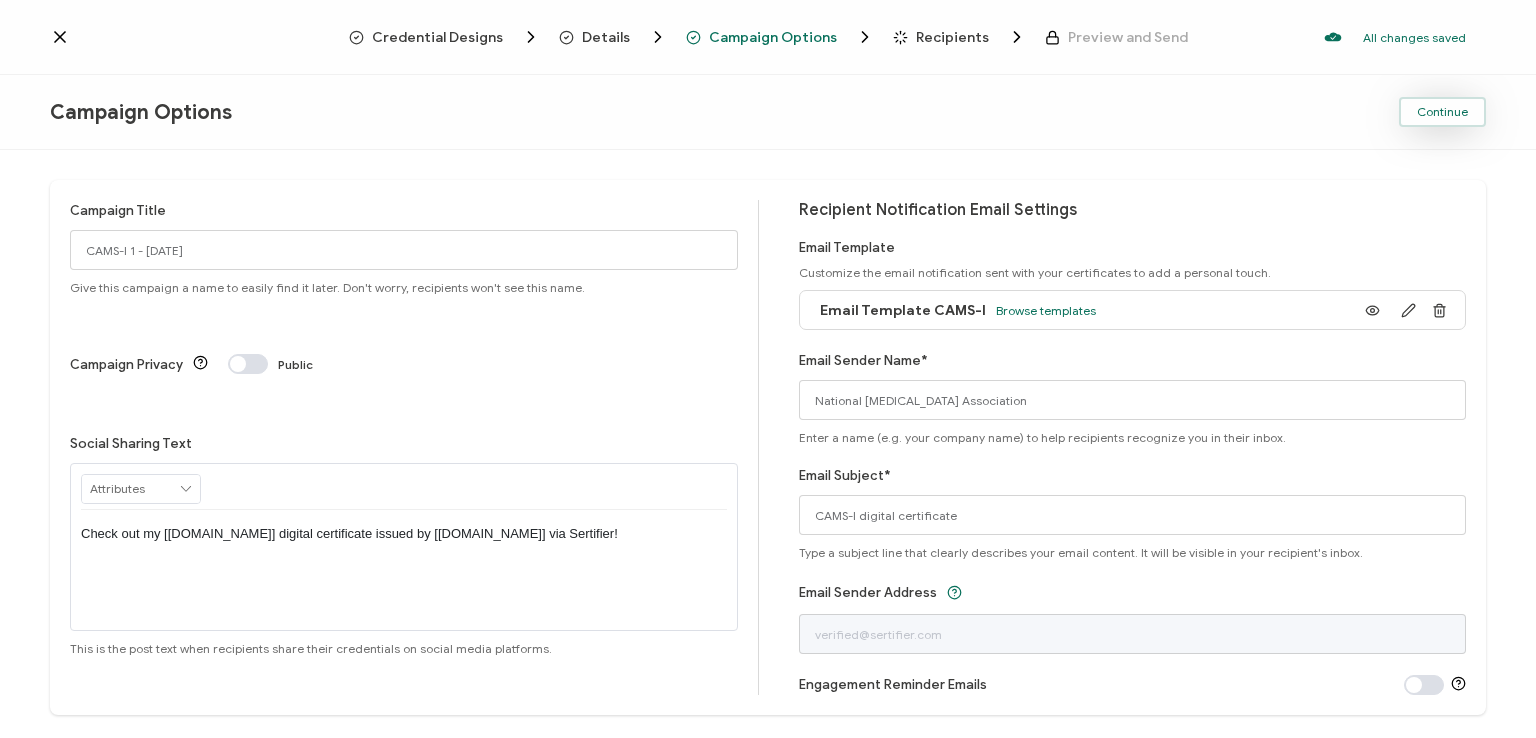 click on "Continue" at bounding box center [1442, 112] 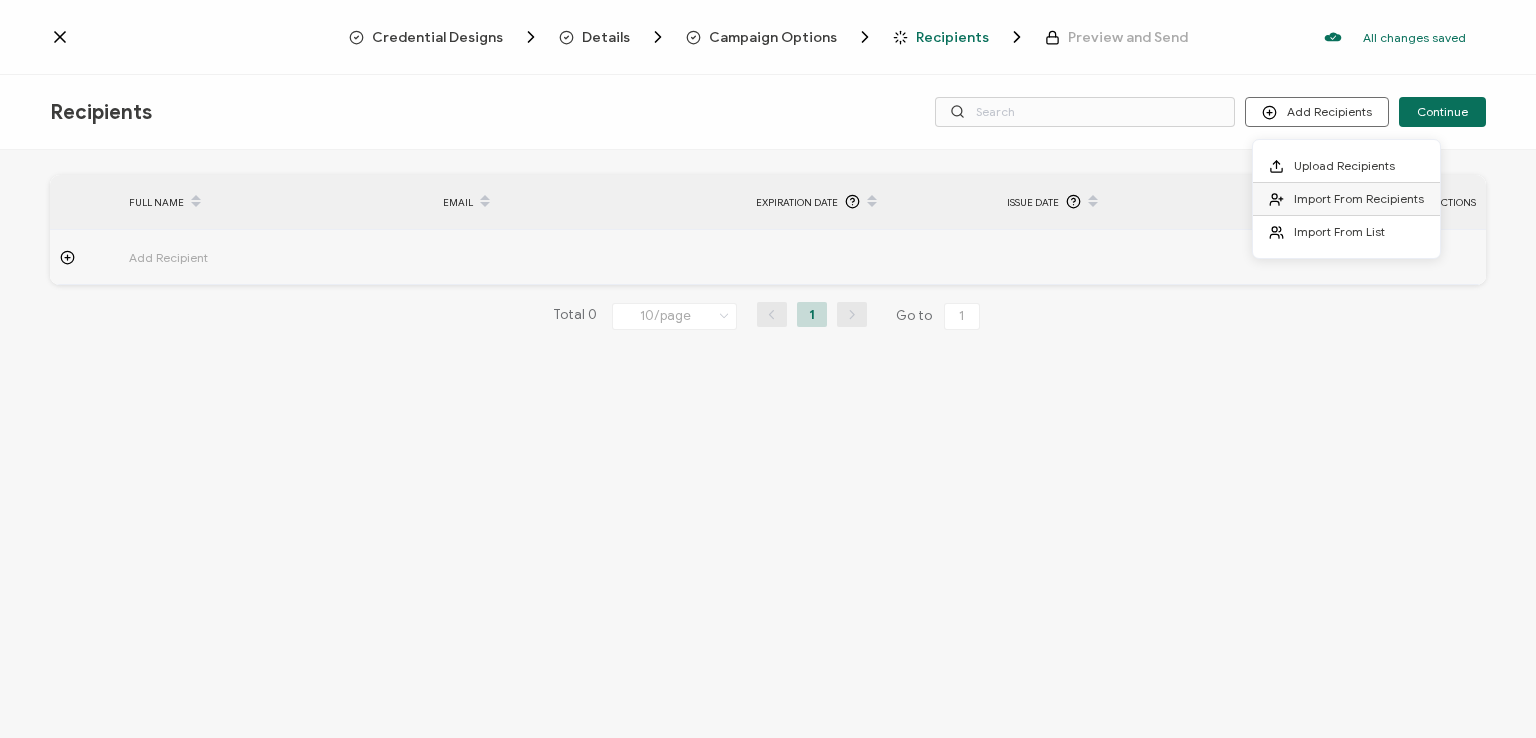 click on "Import From Recipients" at bounding box center [1359, 198] 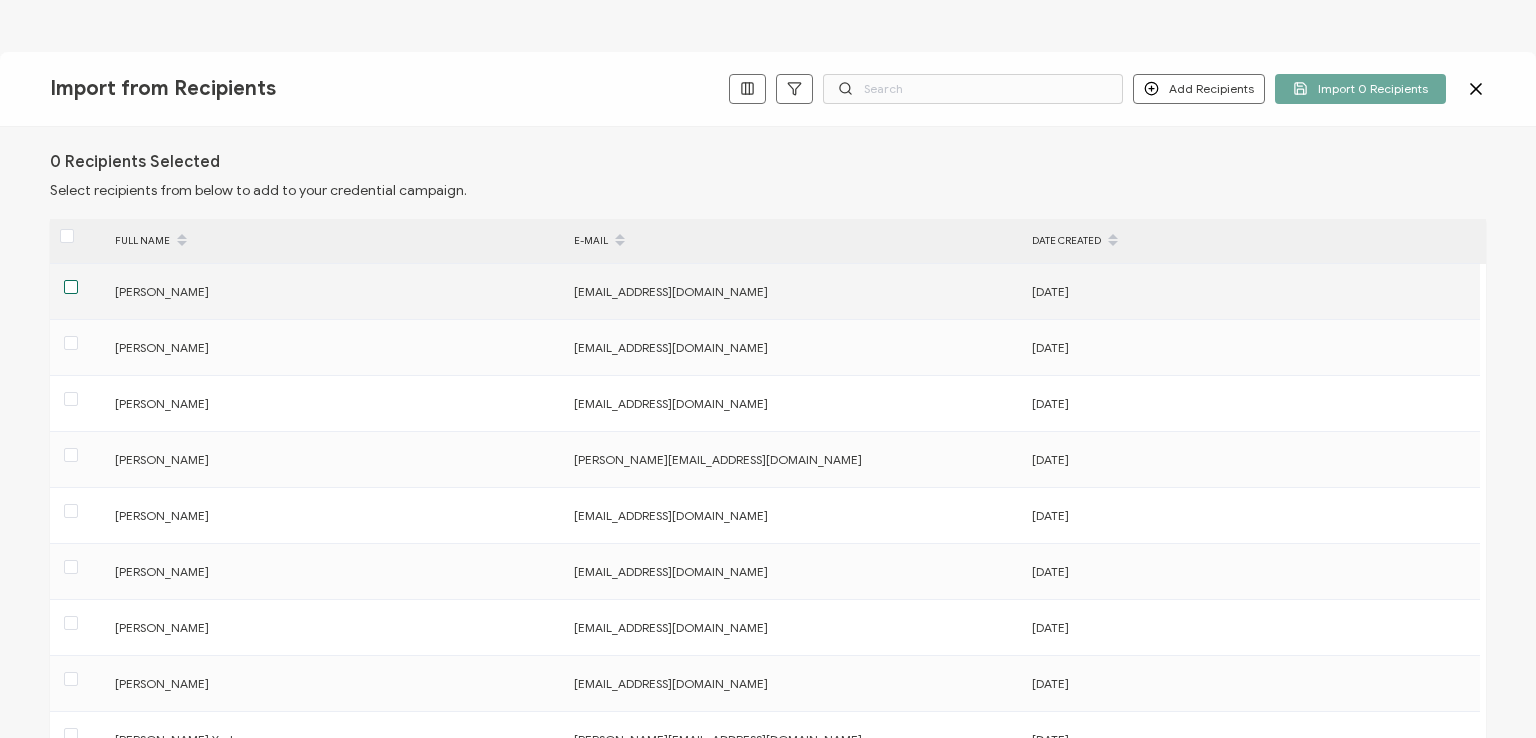 click at bounding box center (71, 287) 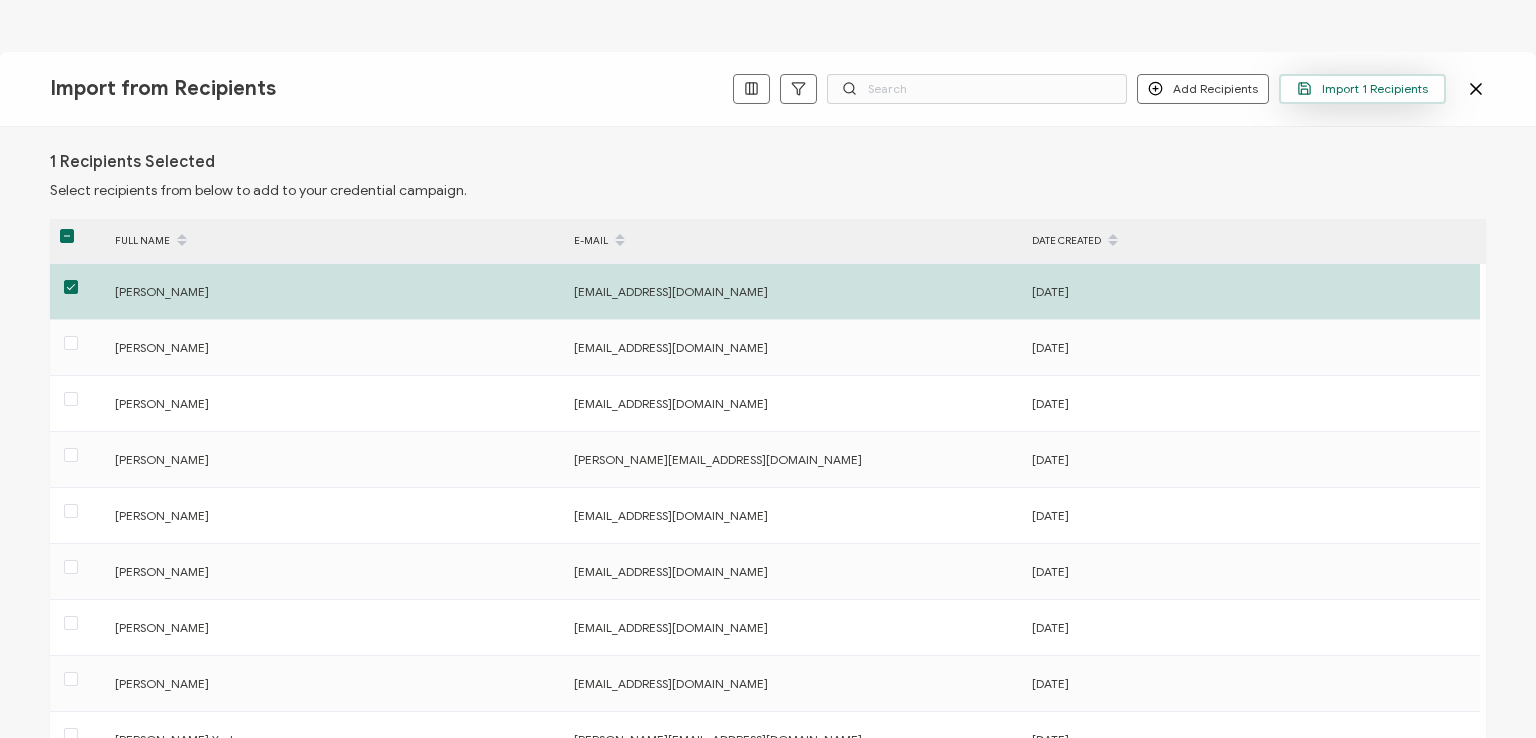 click on "Import 1 Recipients" at bounding box center (1362, 88) 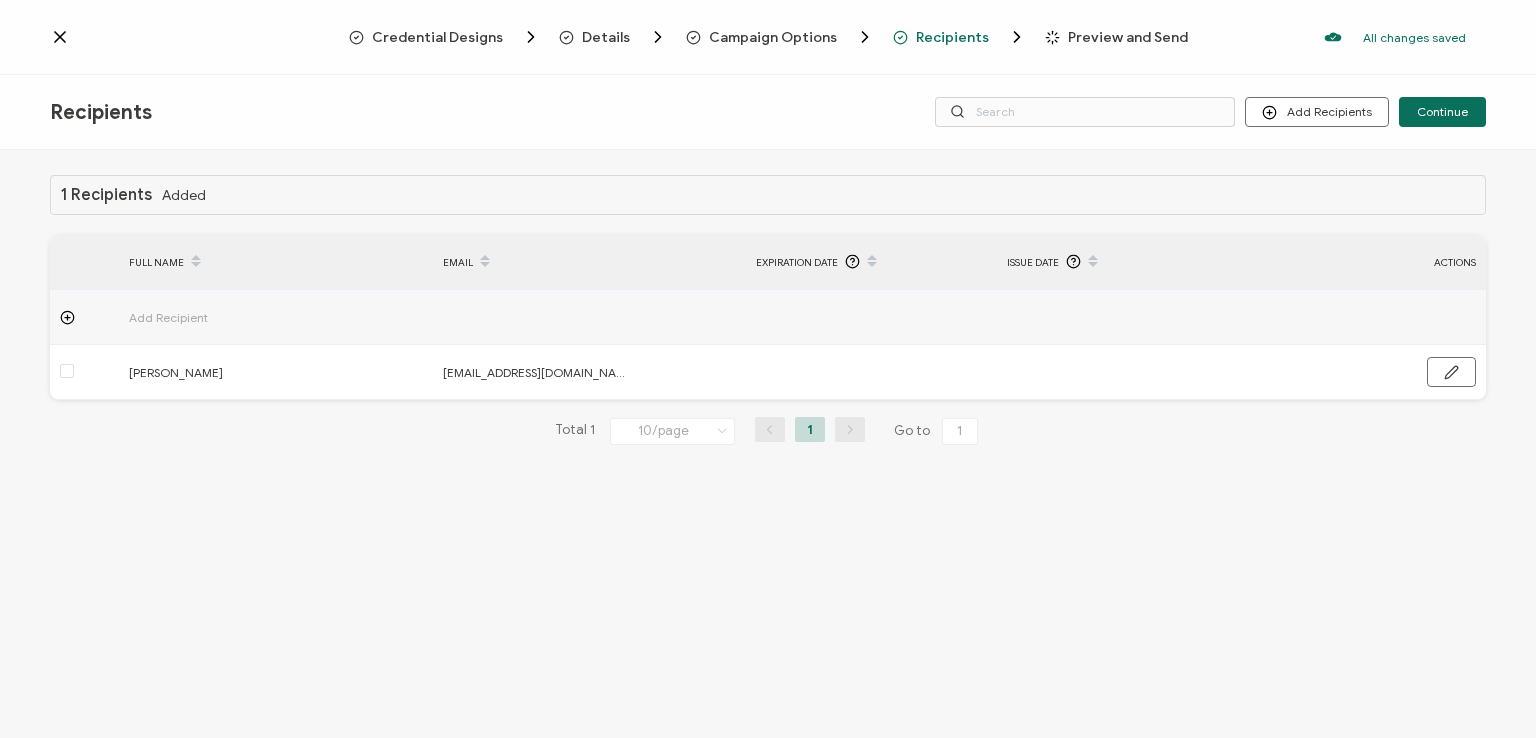 click on "1 Recipients
Added                FULL NAME EMAIL Expiration Date   Issue Date   ACTIONS Add Recipient [PERSON_NAME] [EMAIL_ADDRESS][DOMAIN_NAME]   FULL NAME EMAIL Expiration Date   Issue Date   ACTIONS Add Recipient [PERSON_NAME] [EMAIL_ADDRESS][DOMAIN_NAME]     Total 1 10/page 10/page 20/page 50/page 100/page 1 Go to 1" at bounding box center [768, 446] 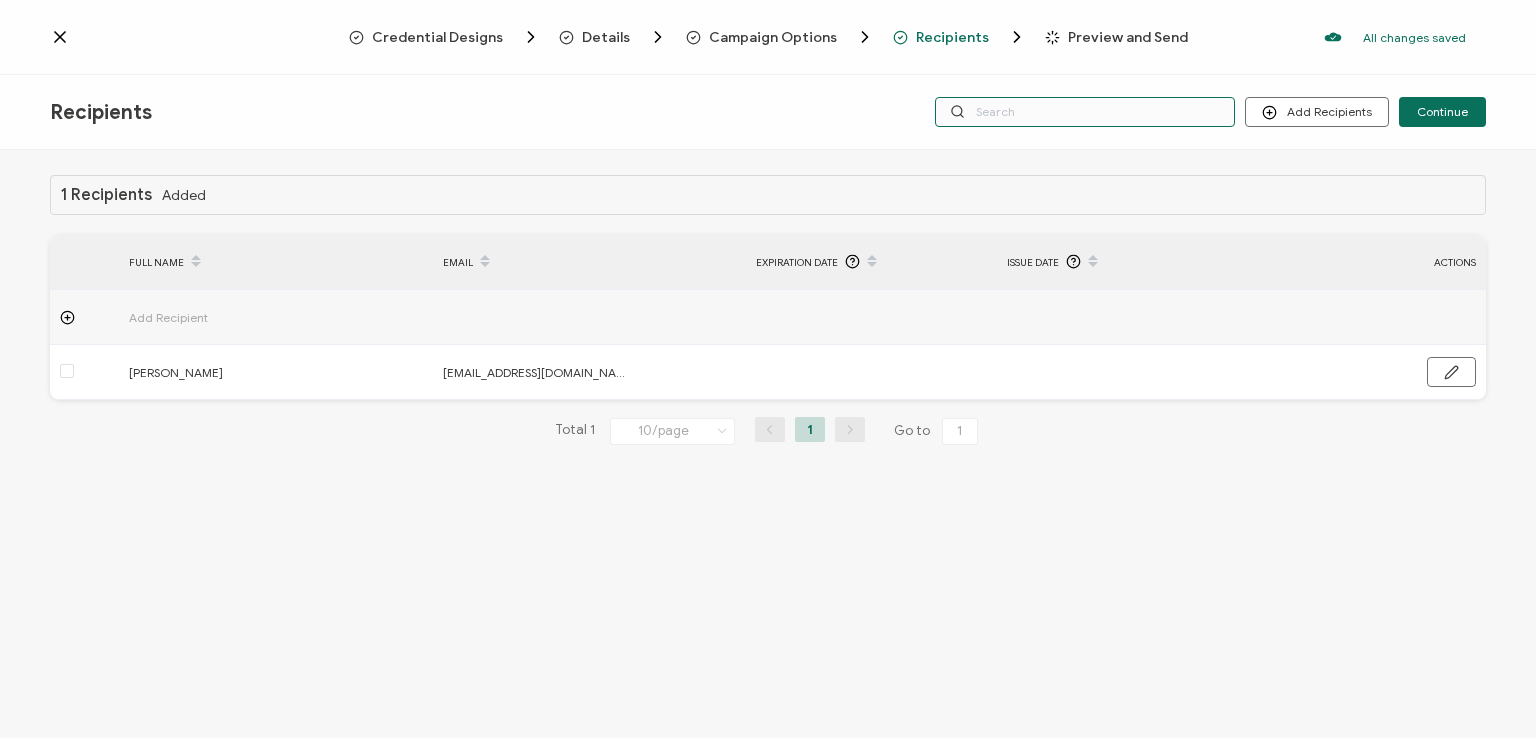 click at bounding box center (1085, 112) 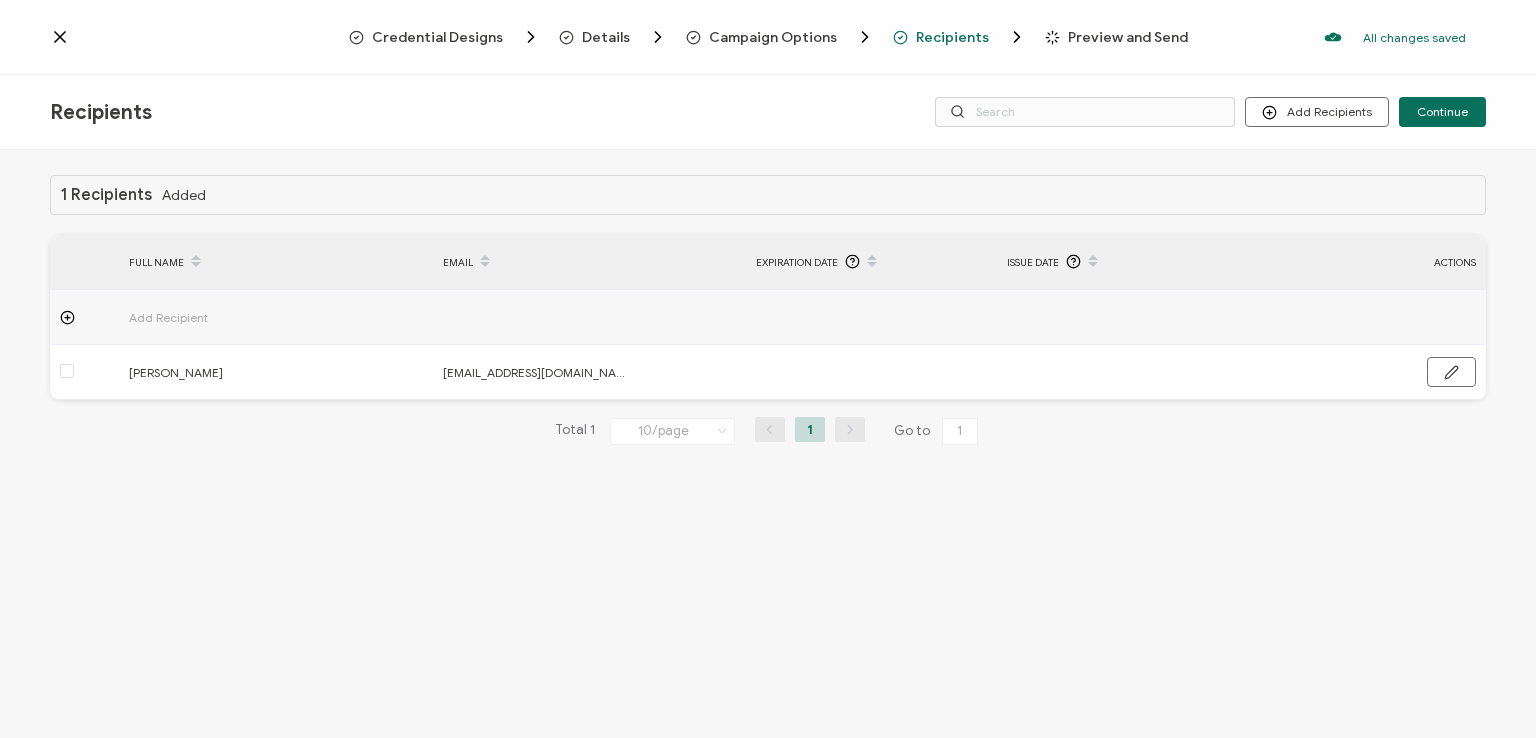click on "Credential Designs       Details       Campaign Options       Recipients       Preview and Send
All changes saved
We save your content automatically as you keep working.
Changes are saved automatically. Any credentials sent from this campaign will update automatically. To undo modifications, re-edit the relevant element.
All changes saved
Last saved on [DATE] 07:43 AM" at bounding box center [768, 37] 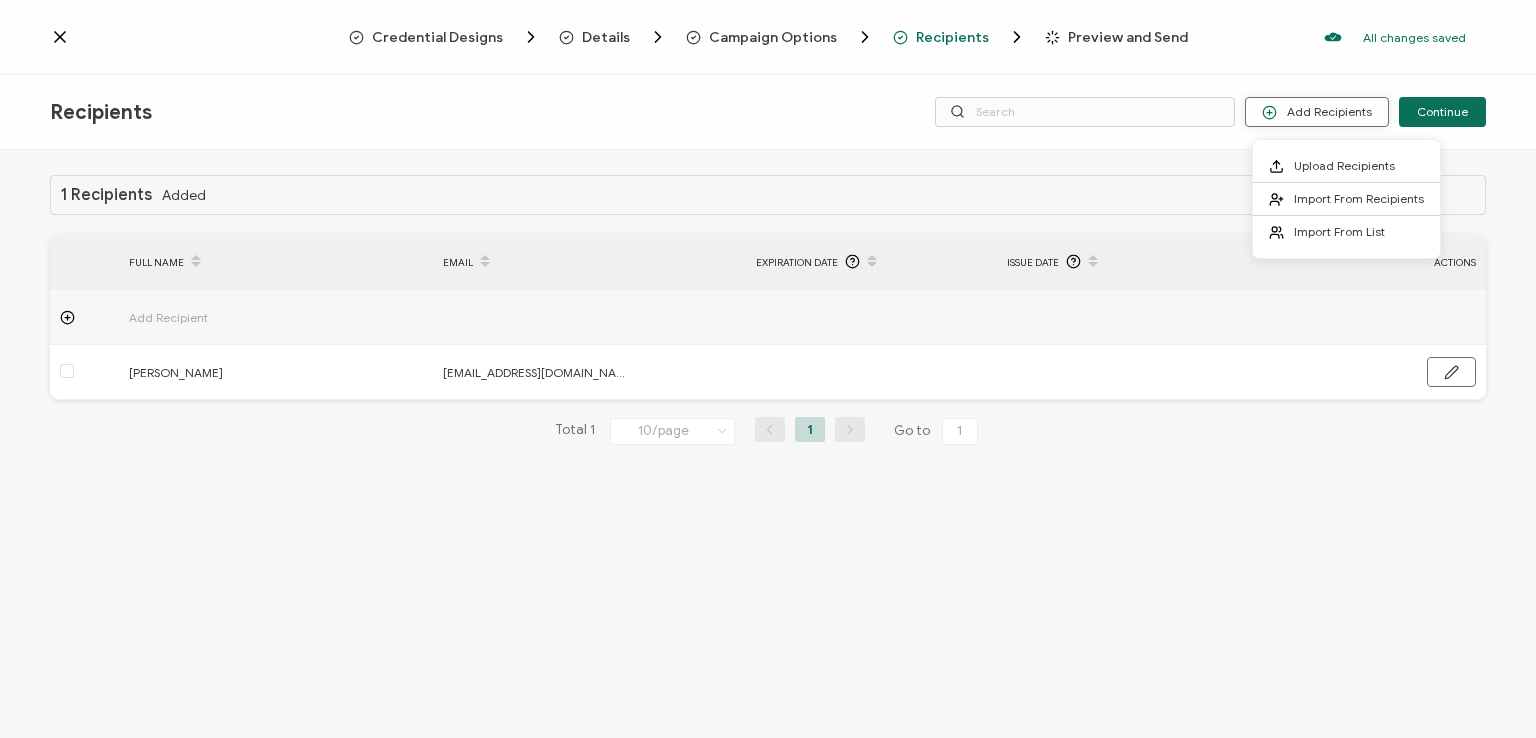 click on "Add Recipients" at bounding box center [1317, 112] 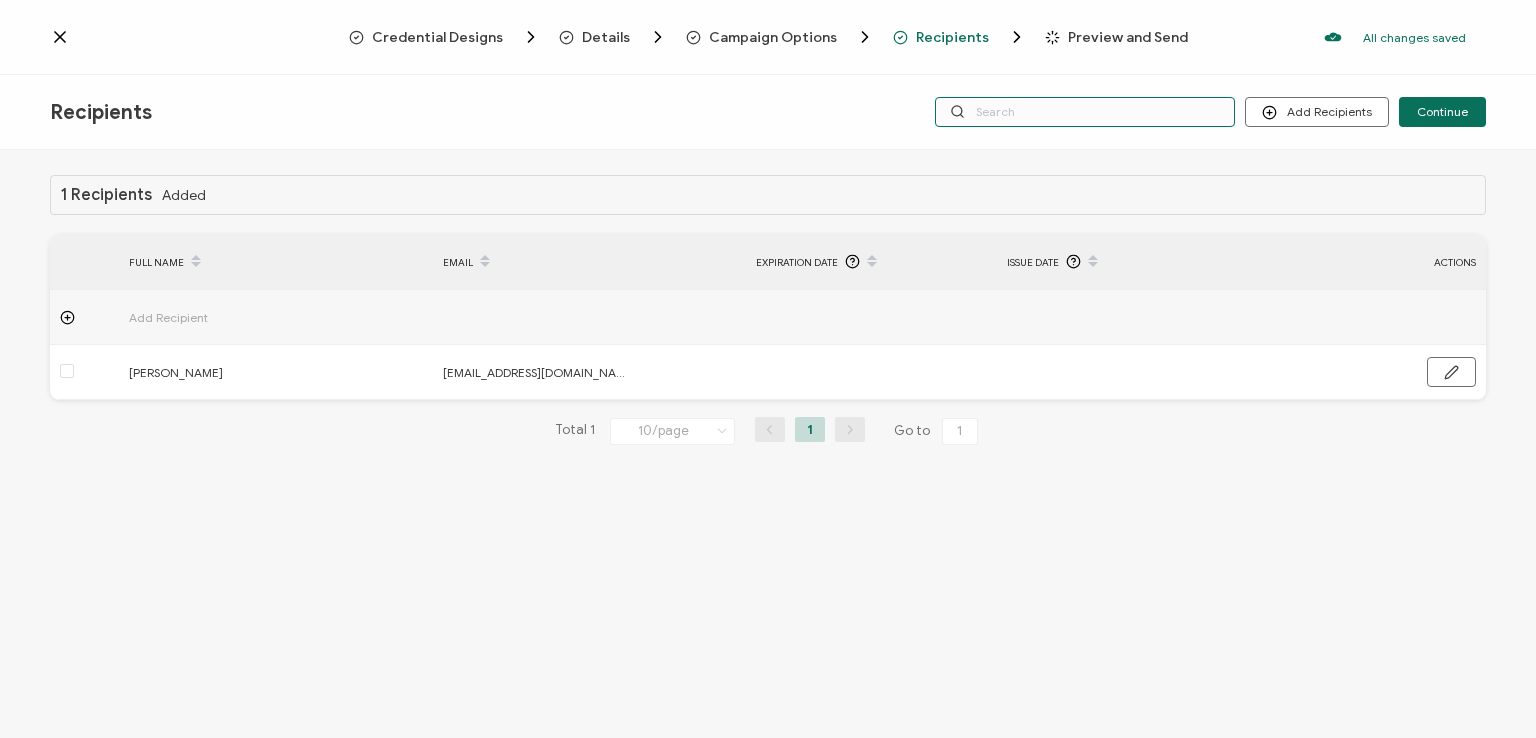 click at bounding box center (1085, 112) 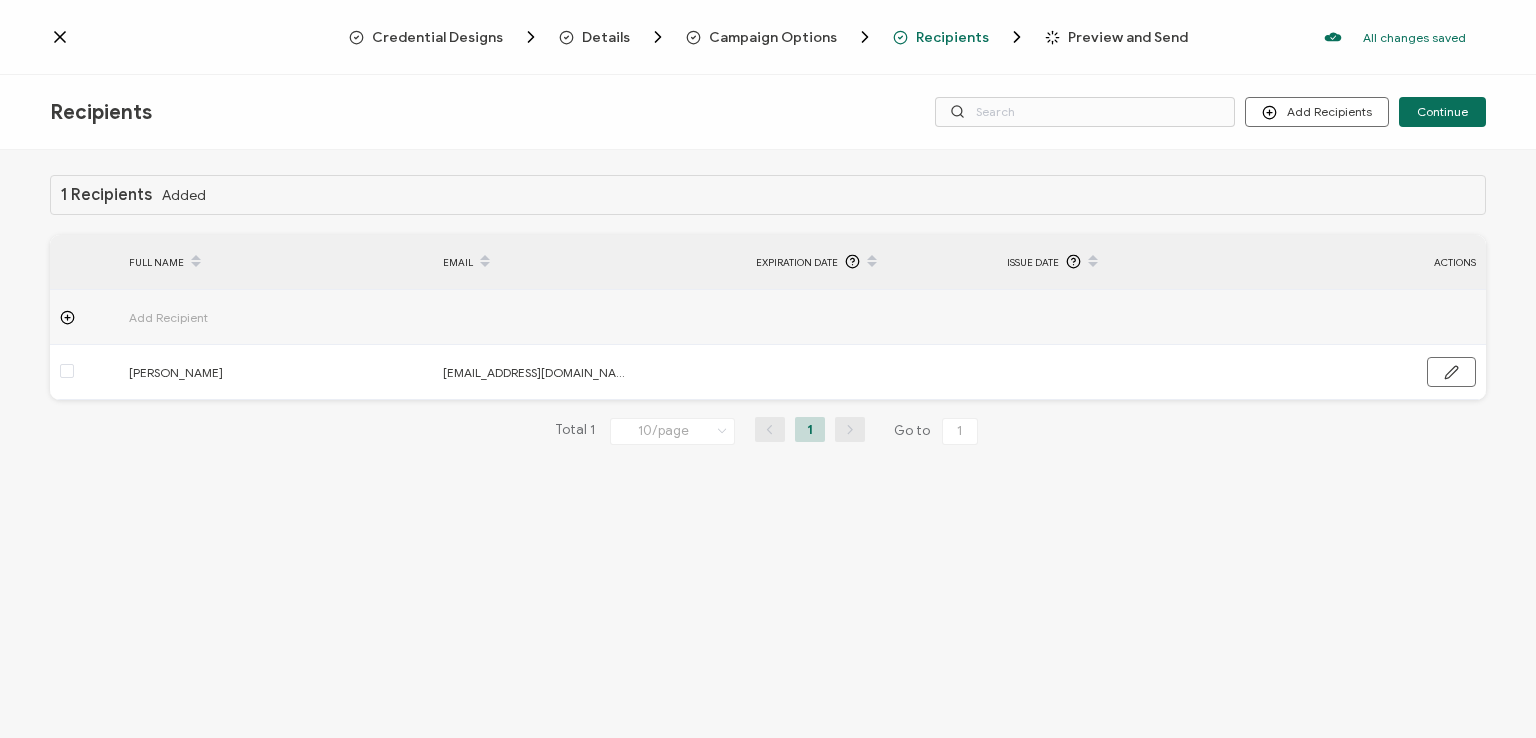 click on "Recipients
Add Recipients
Continue" at bounding box center (768, 112) 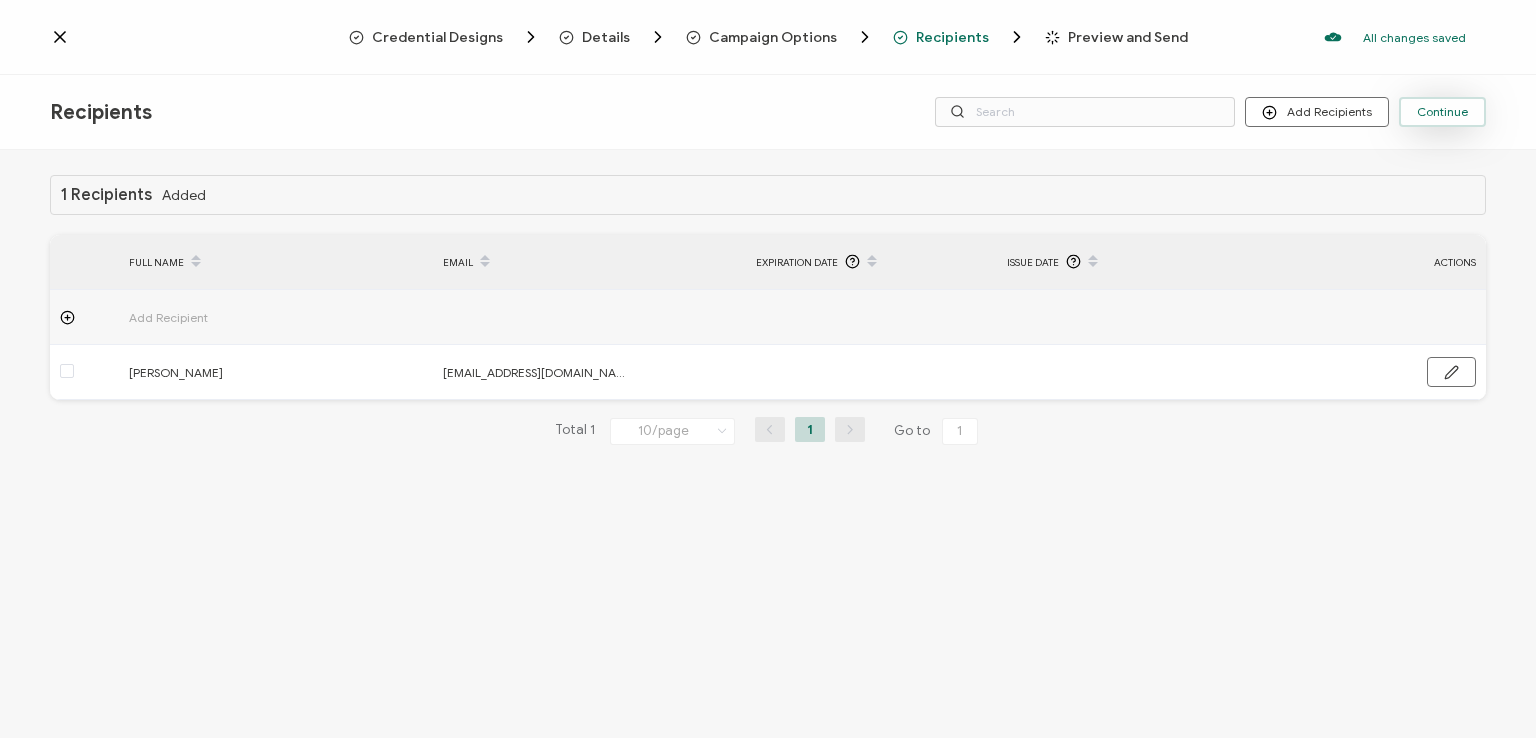 click on "Continue" at bounding box center (1442, 112) 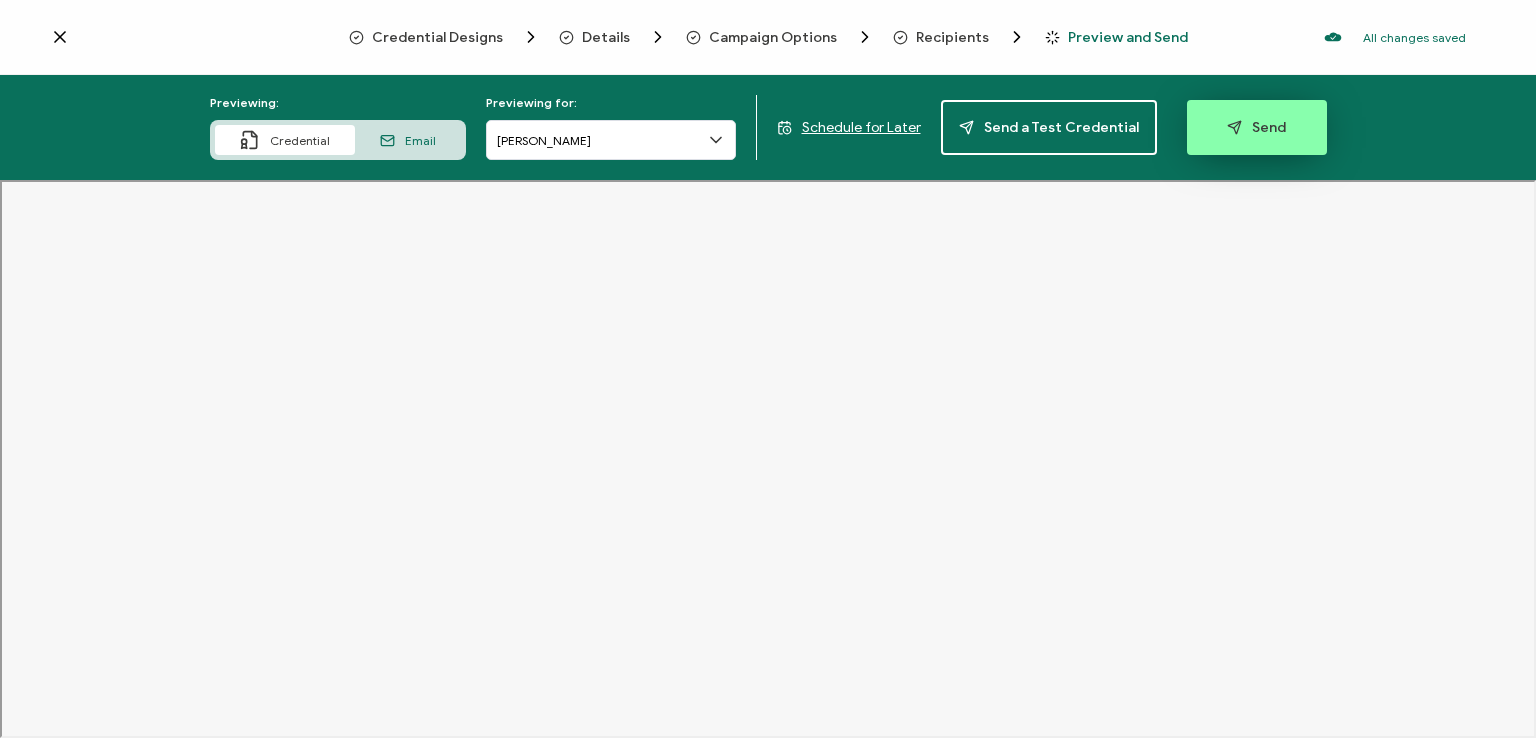 click on "Send" at bounding box center [1256, 127] 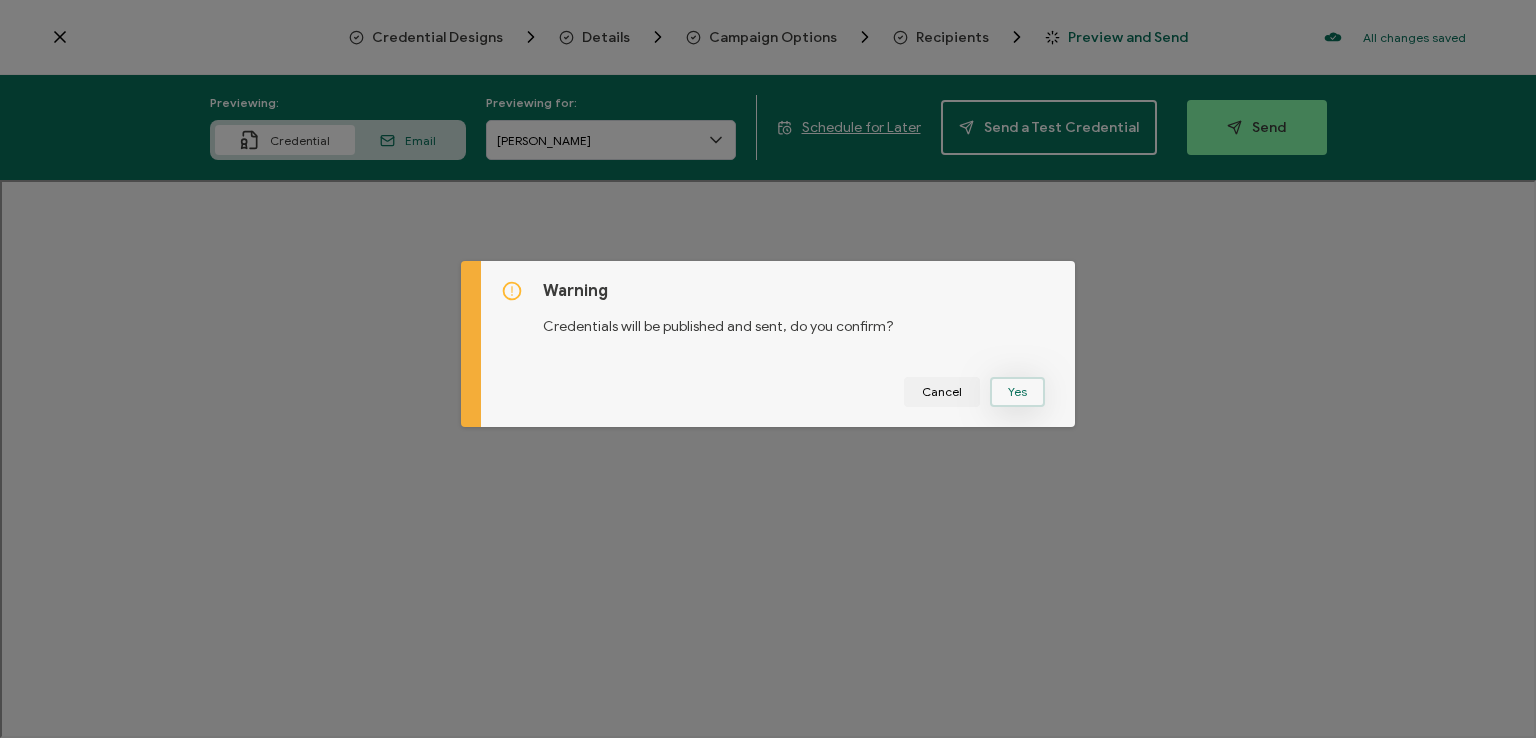click on "Yes" at bounding box center (1017, 392) 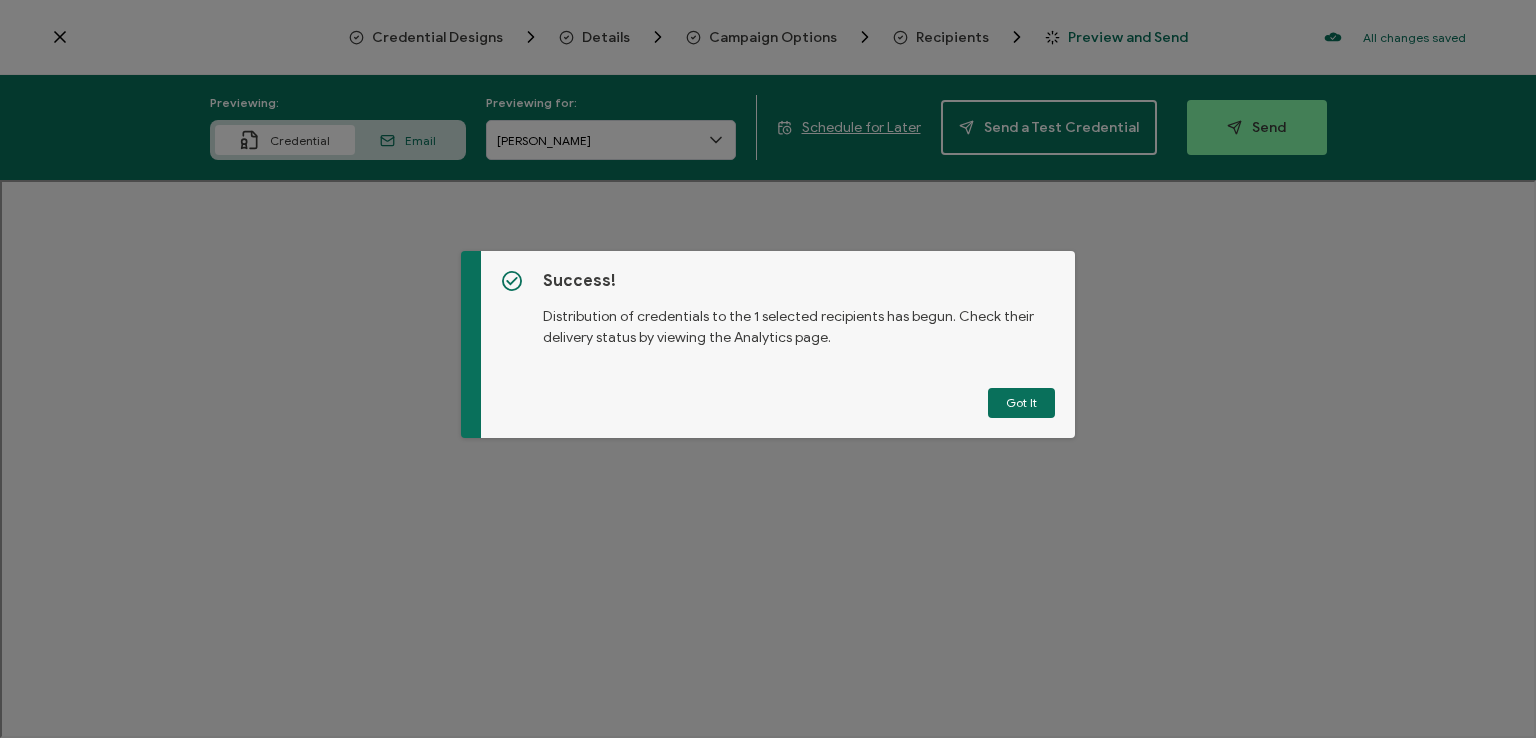 click on "Got It" at bounding box center (1021, 403) 